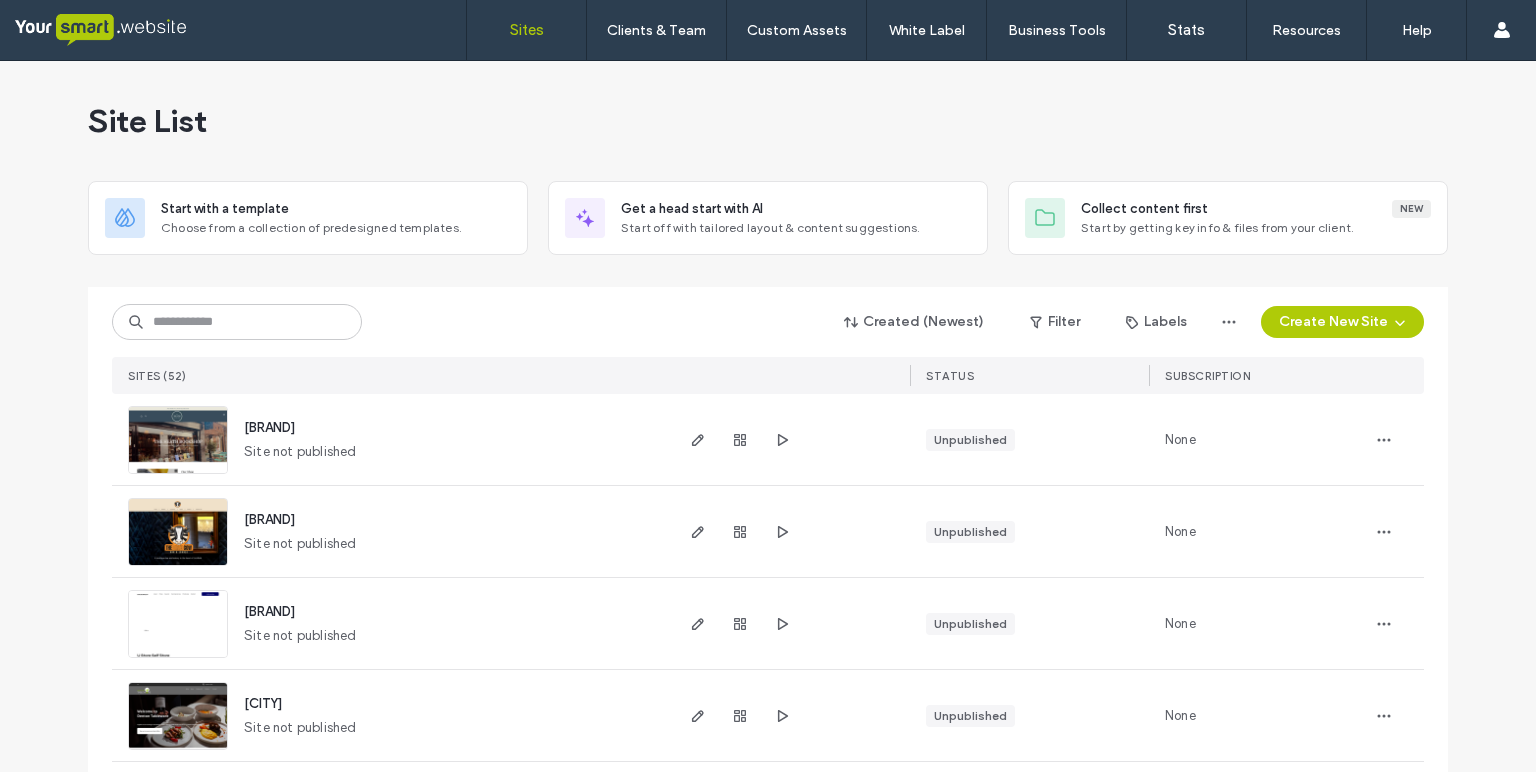 scroll, scrollTop: 0, scrollLeft: 0, axis: both 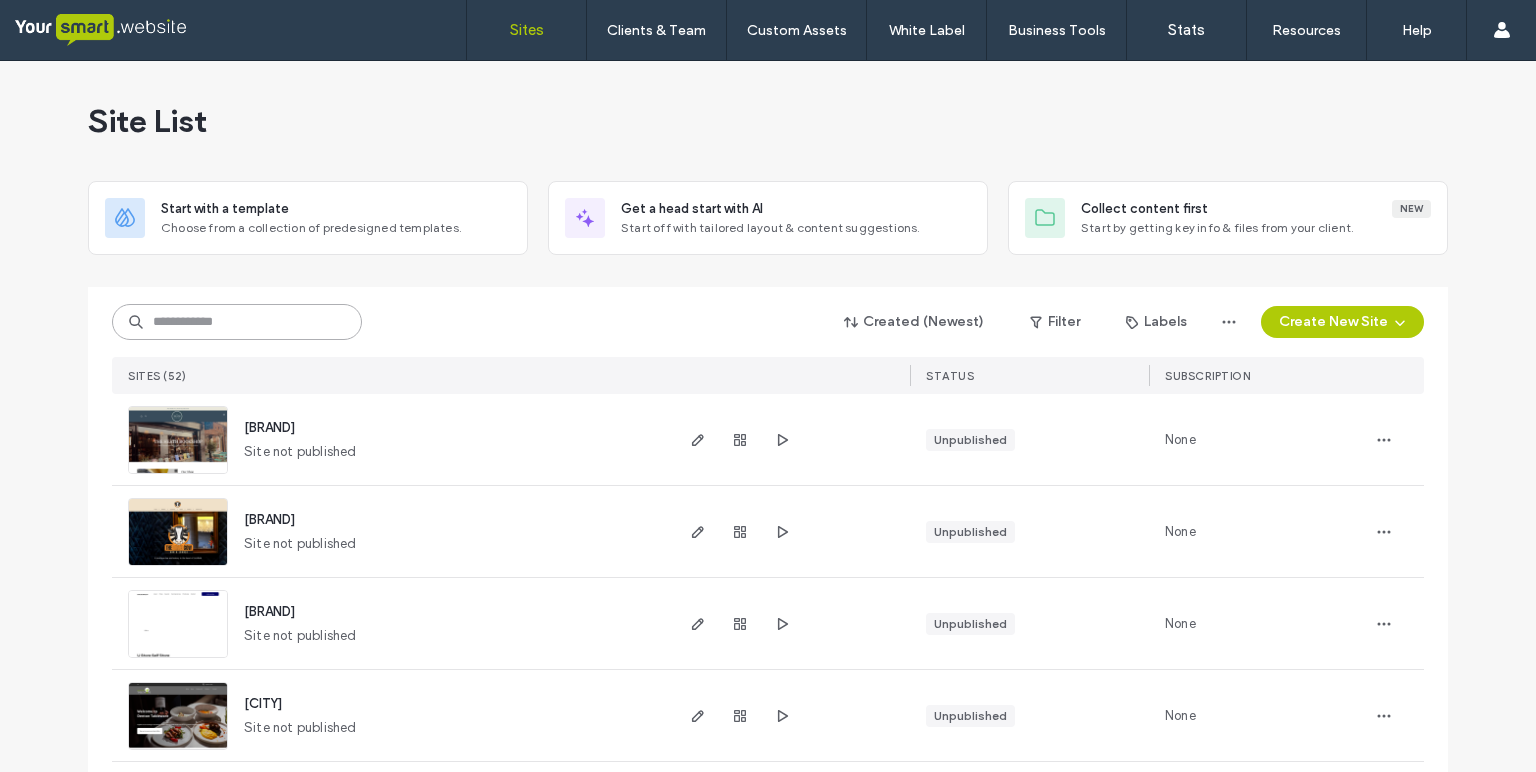 click at bounding box center (237, 322) 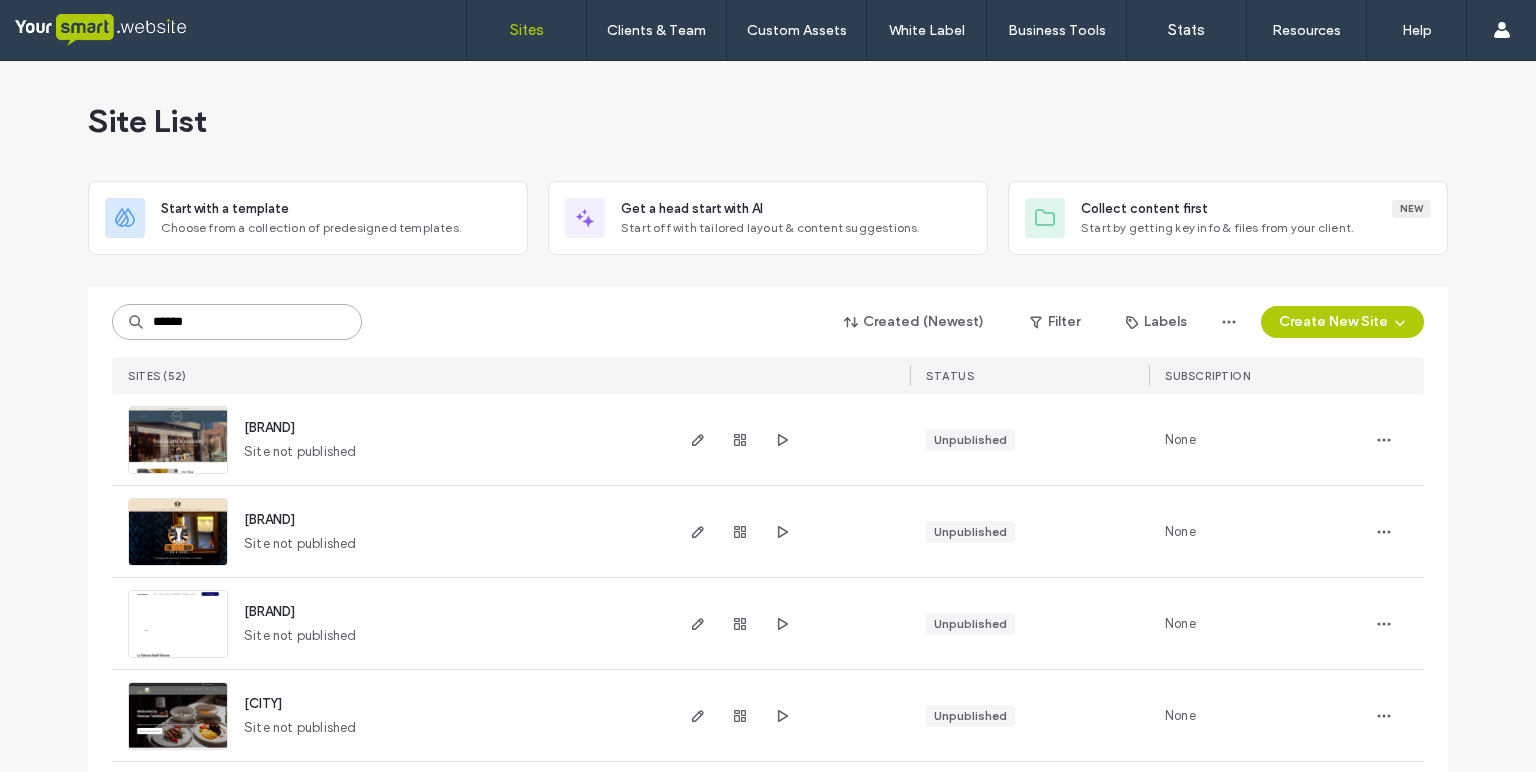 type on "******" 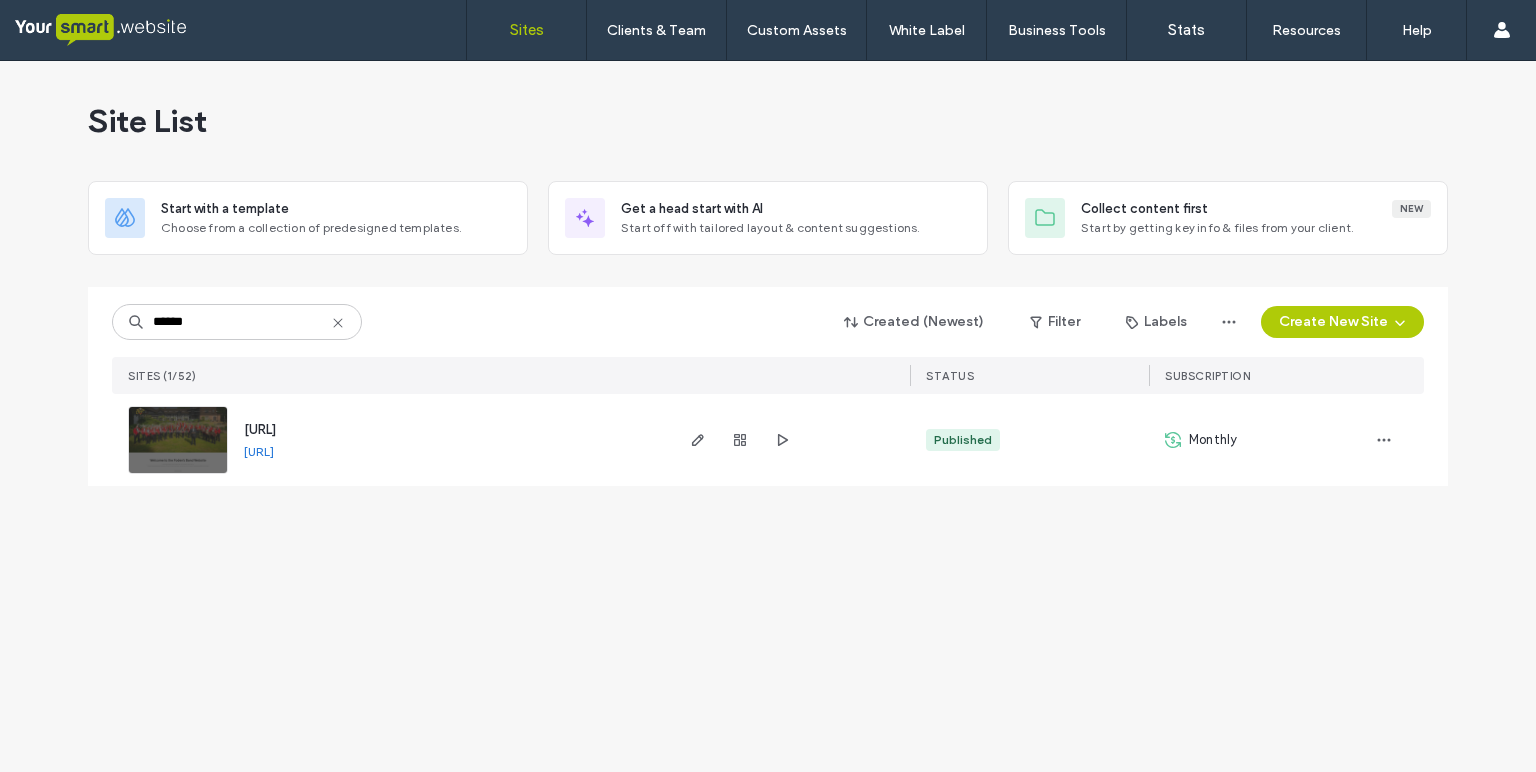 click at bounding box center (178, 475) 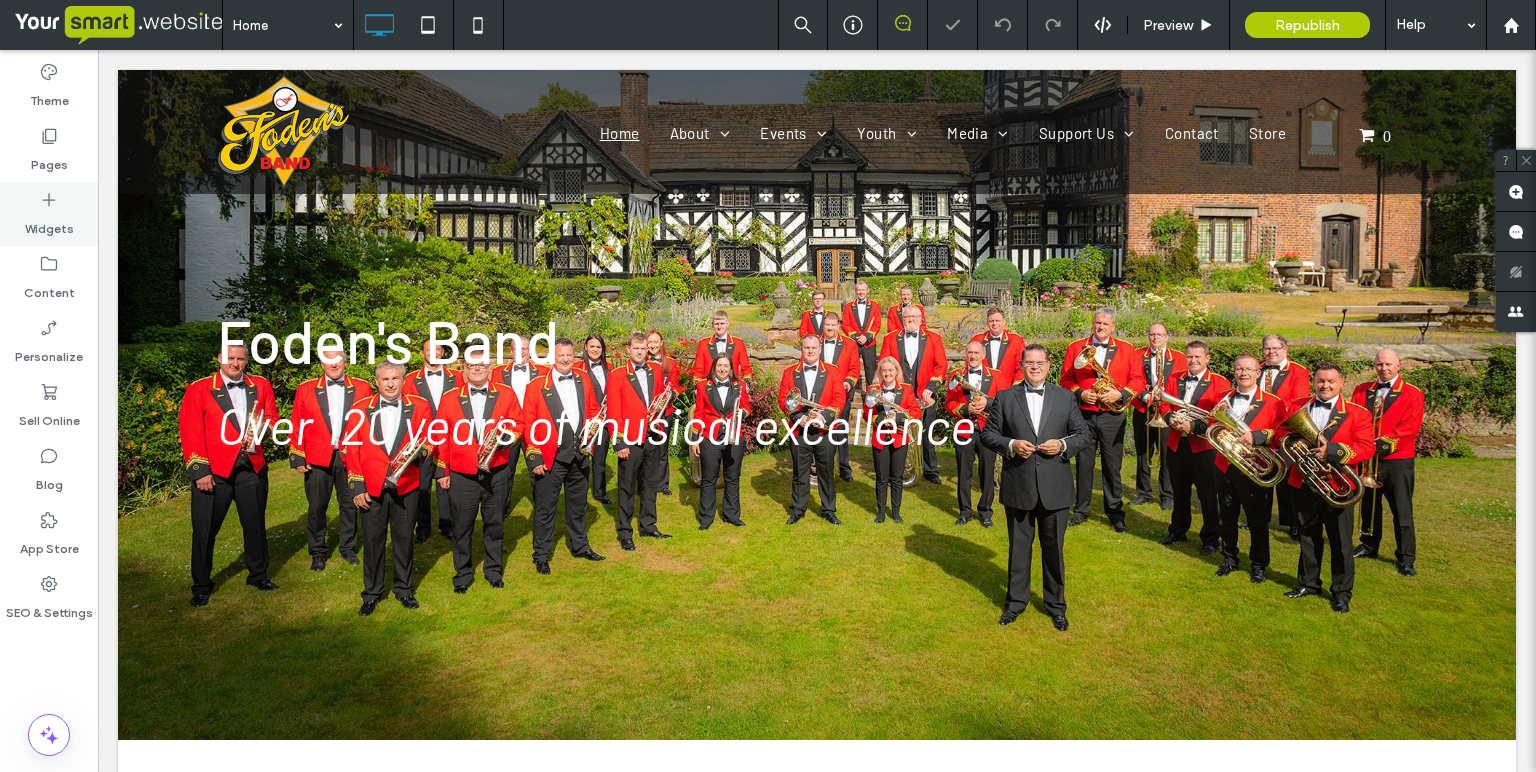 scroll, scrollTop: 0, scrollLeft: 0, axis: both 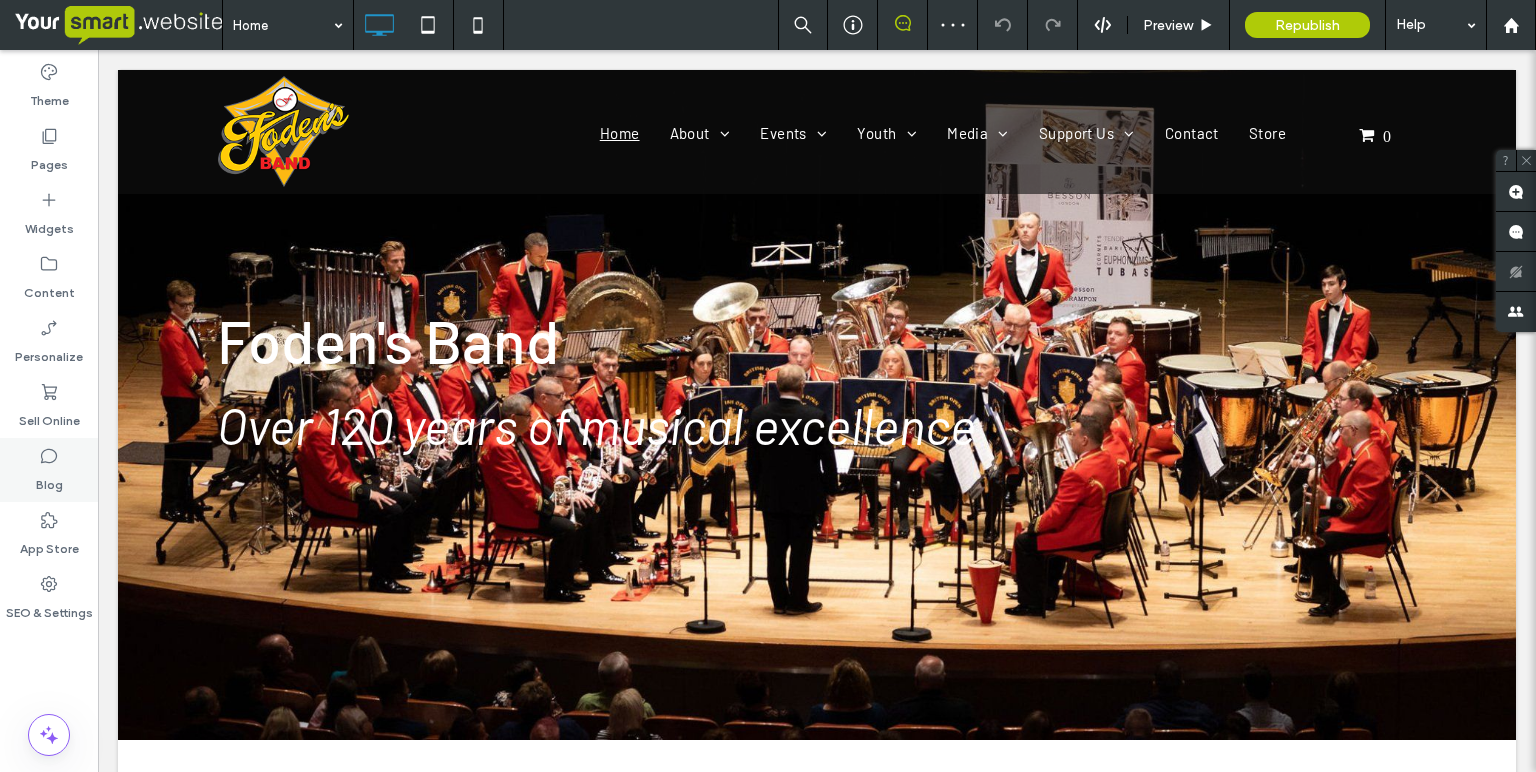 click on "Blog" at bounding box center (49, 480) 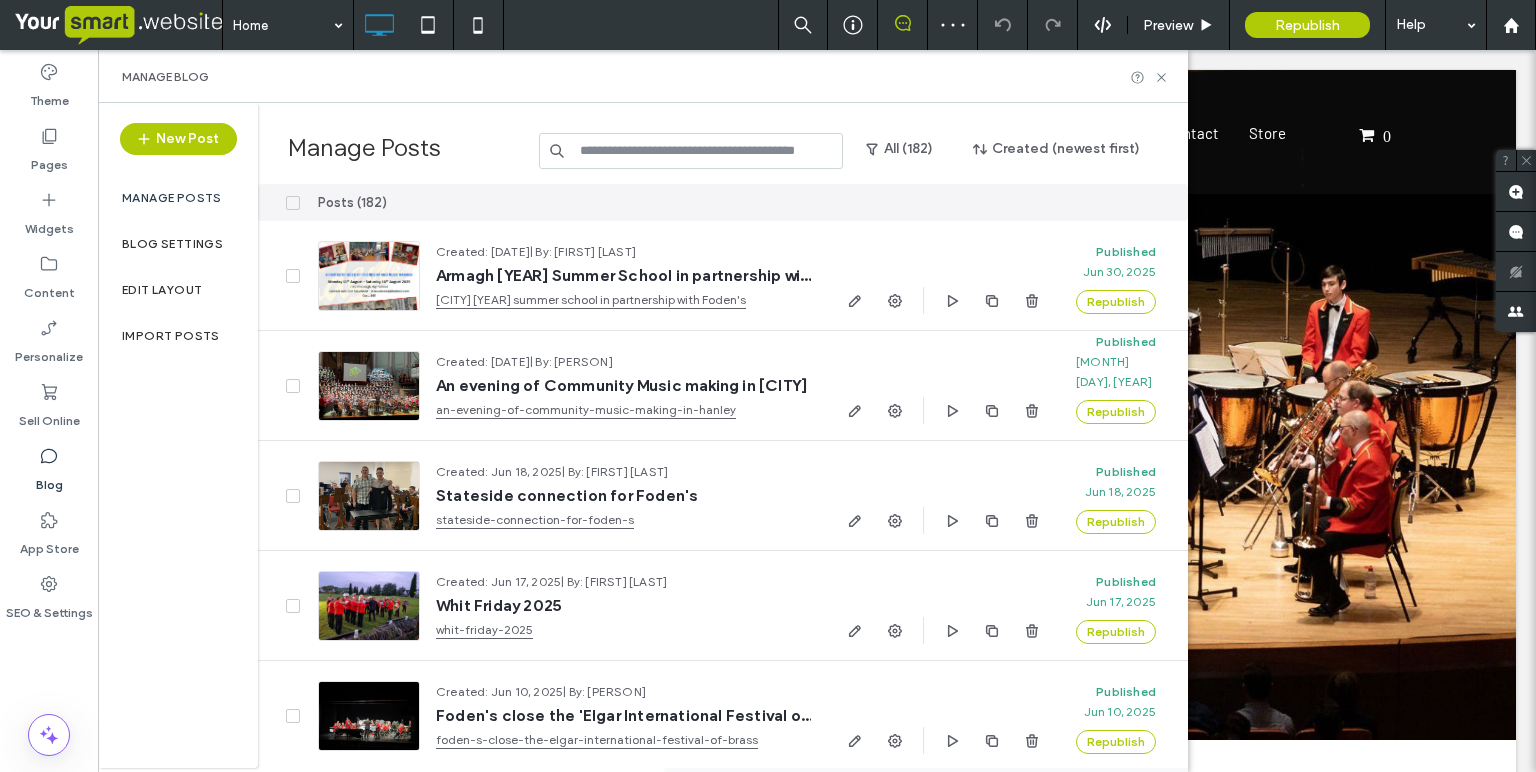 scroll, scrollTop: 0, scrollLeft: 0, axis: both 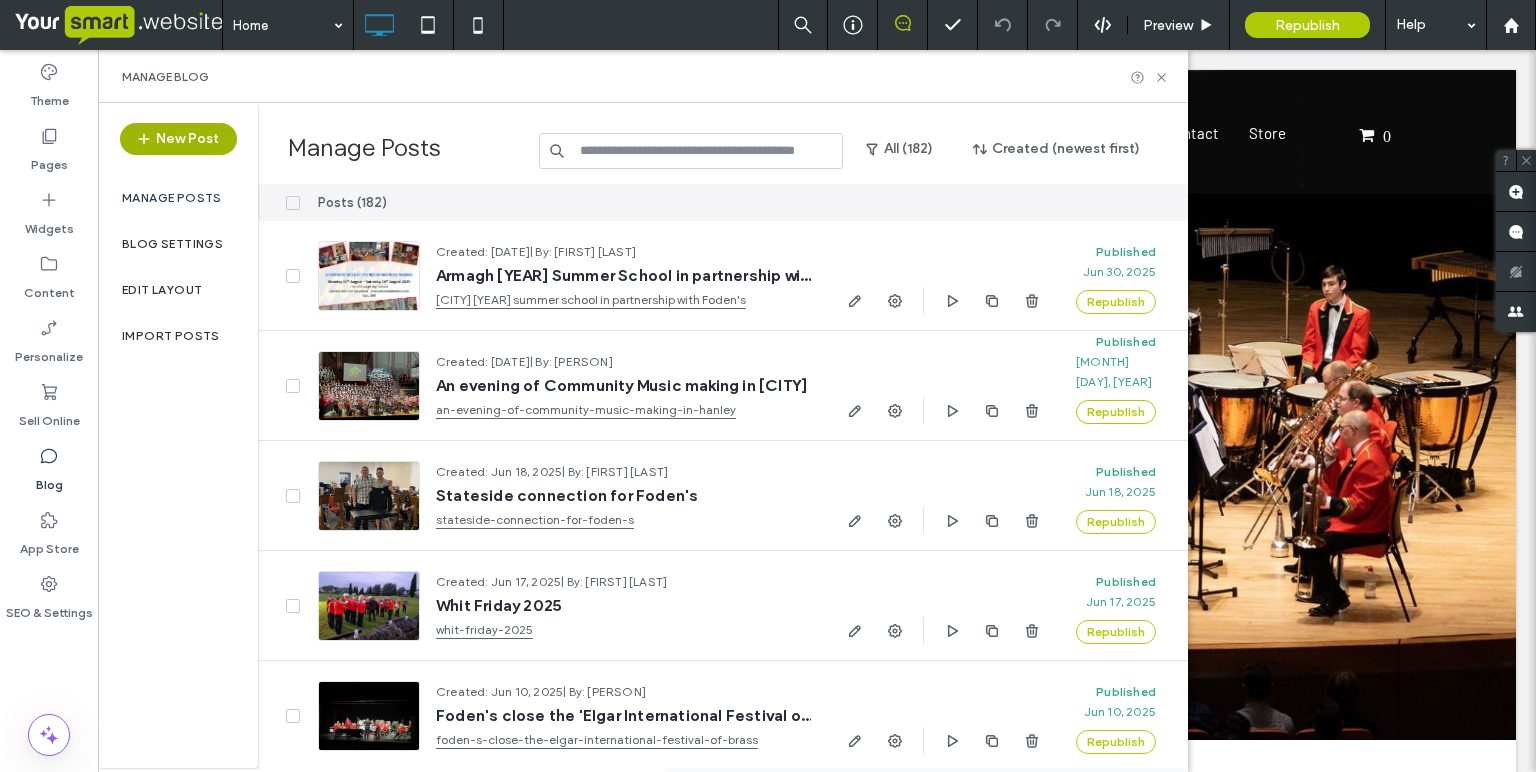 click on "New Post" at bounding box center [178, 139] 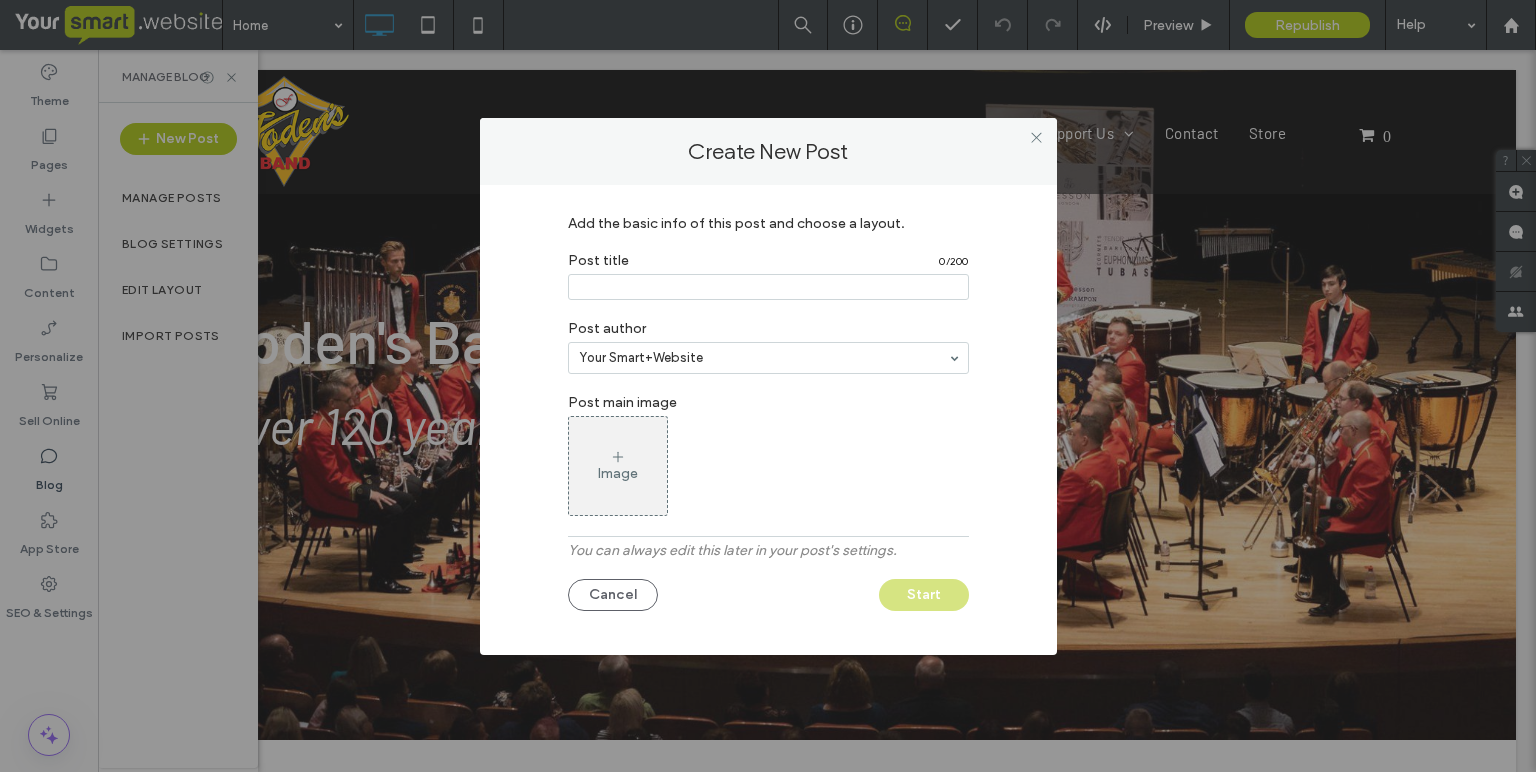 click at bounding box center [768, 287] 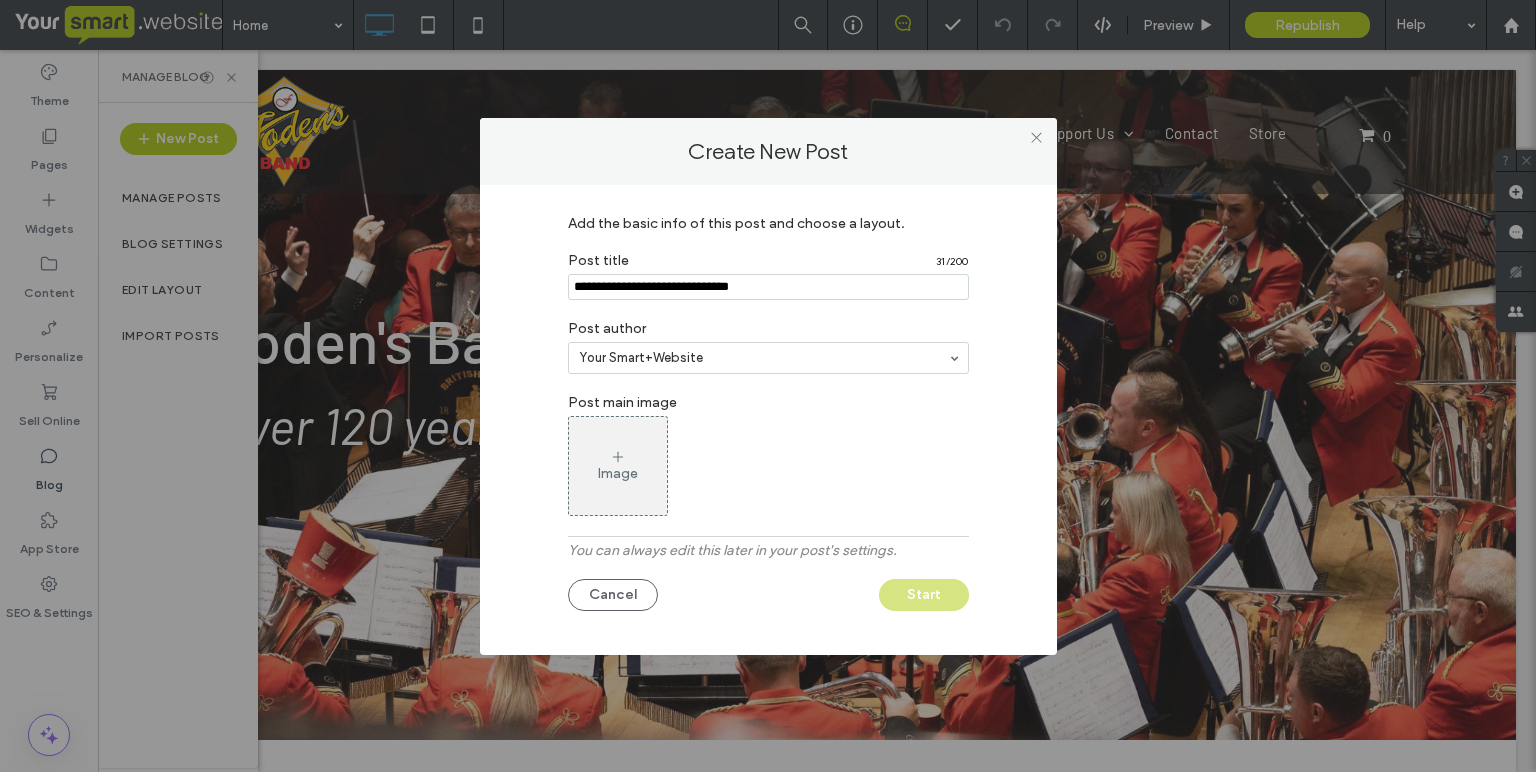 type on "**********" 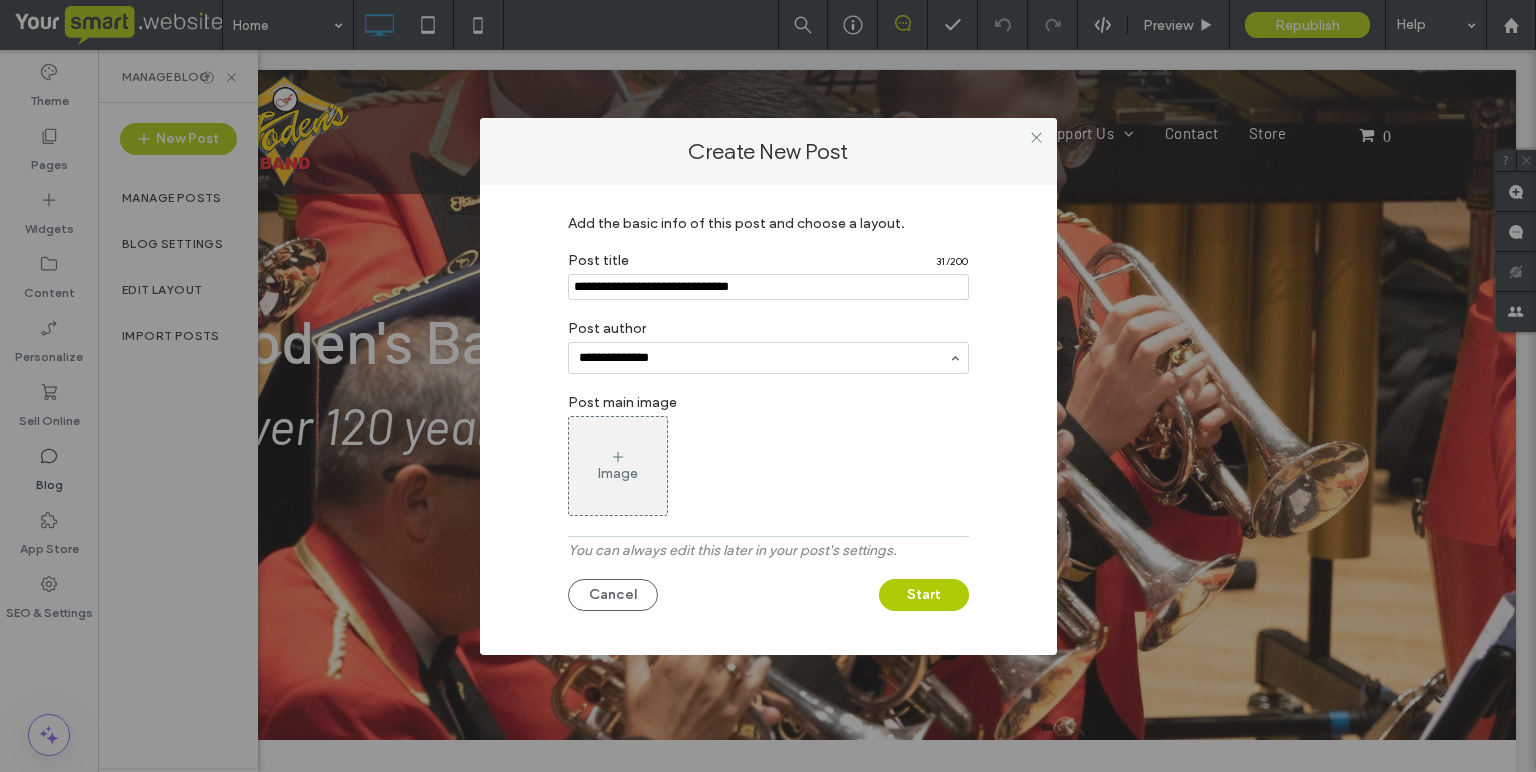type on "**********" 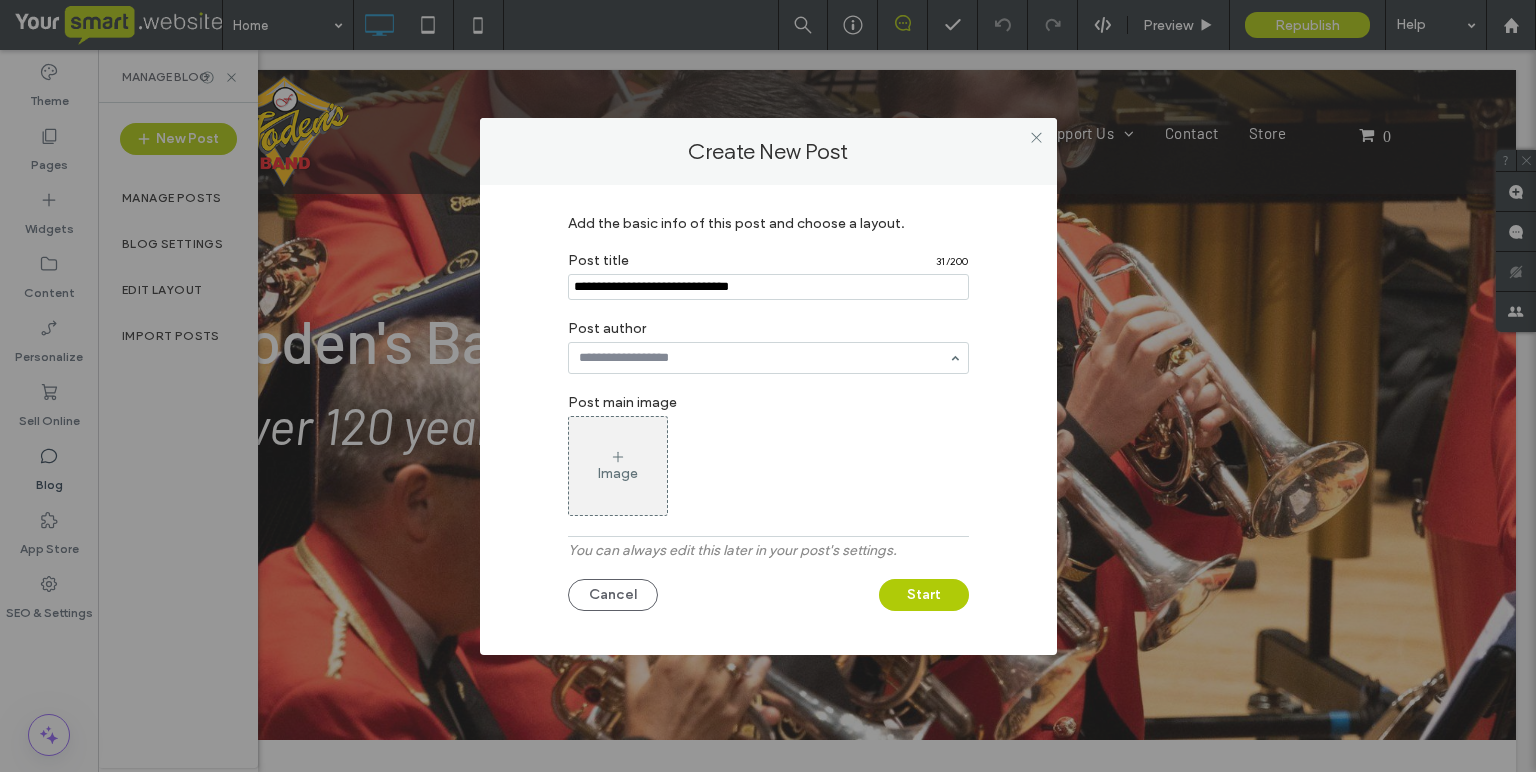 click on "Image" at bounding box center [618, 466] 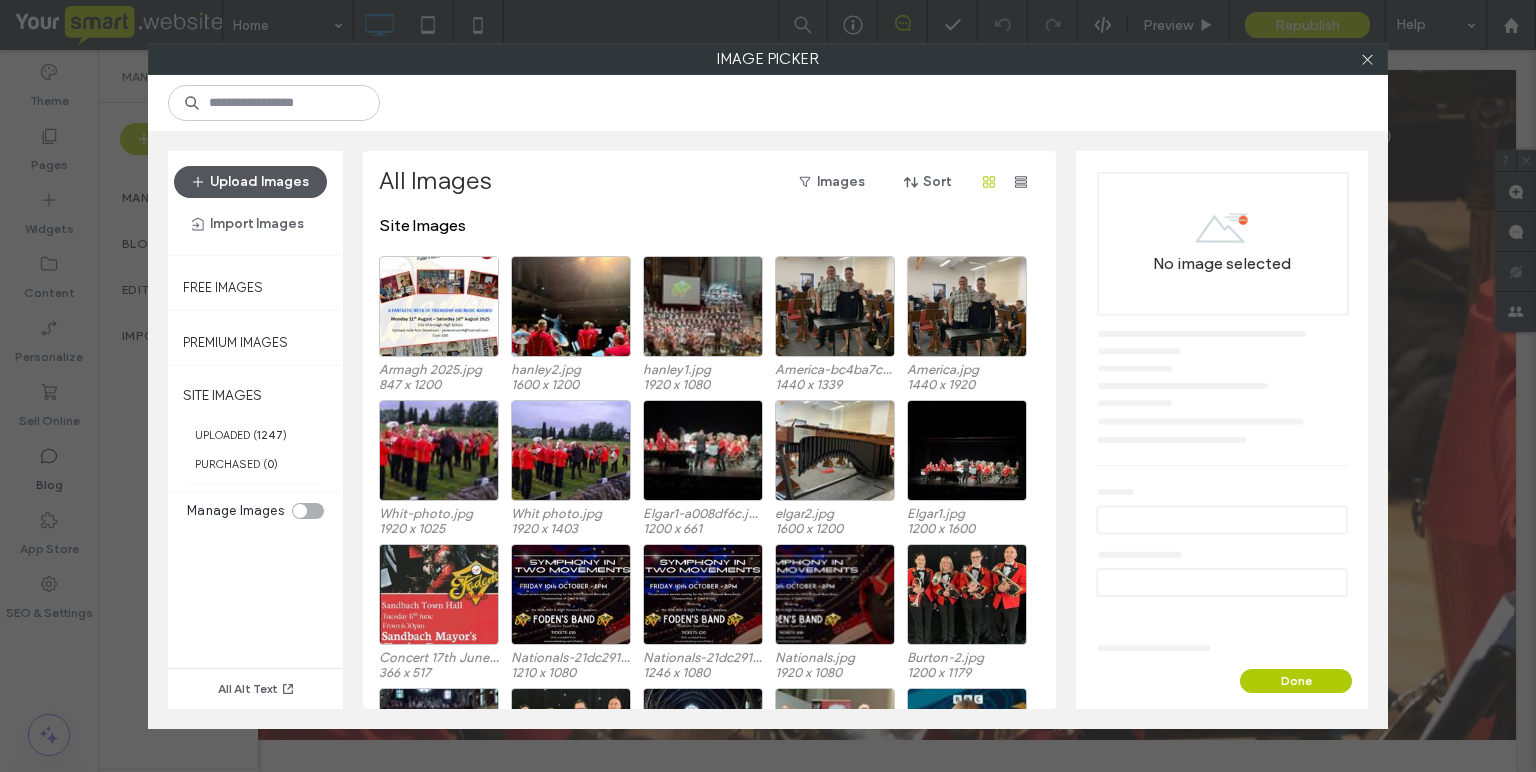 click on "Upload Images" at bounding box center [250, 182] 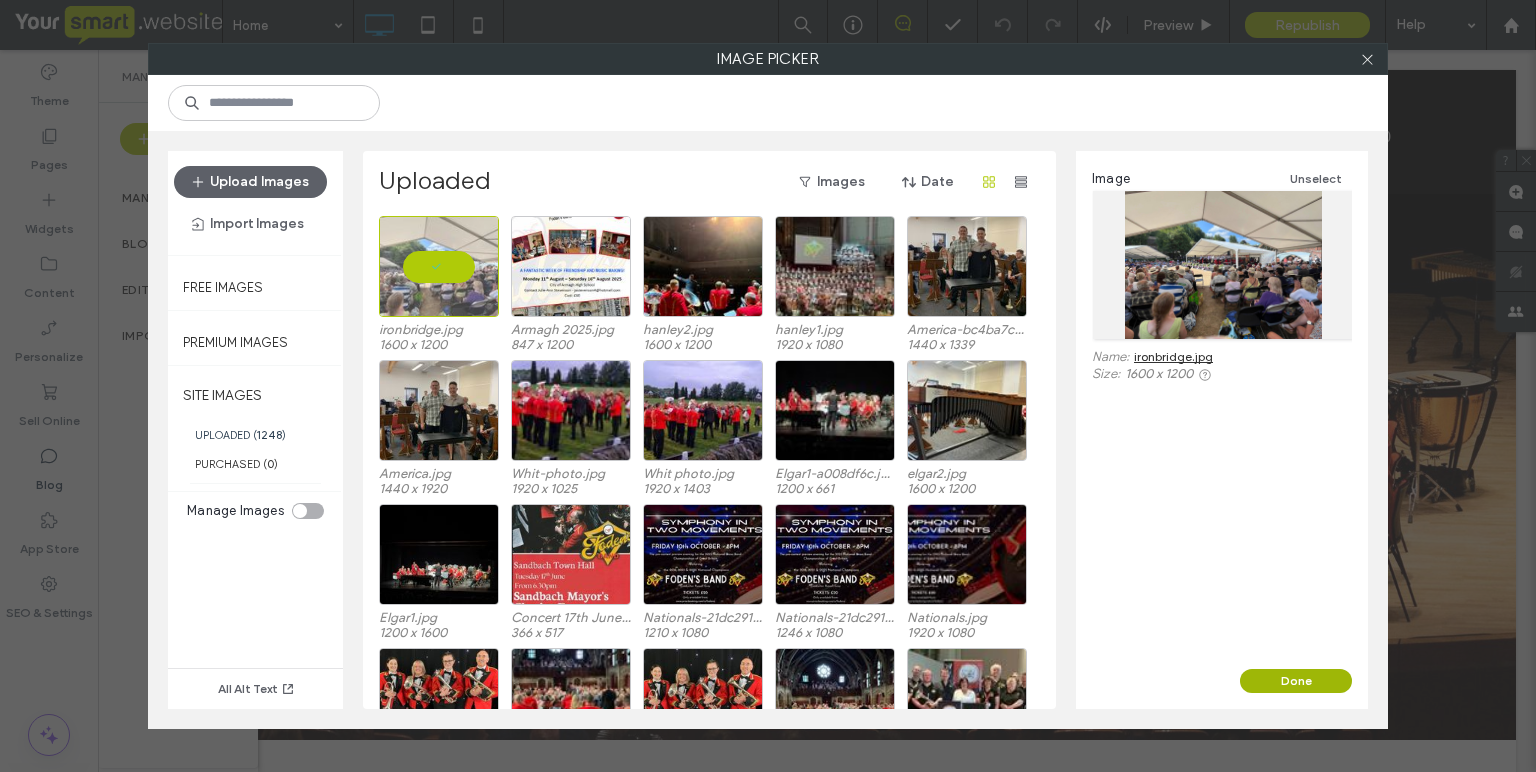 click on "Done" at bounding box center (1296, 681) 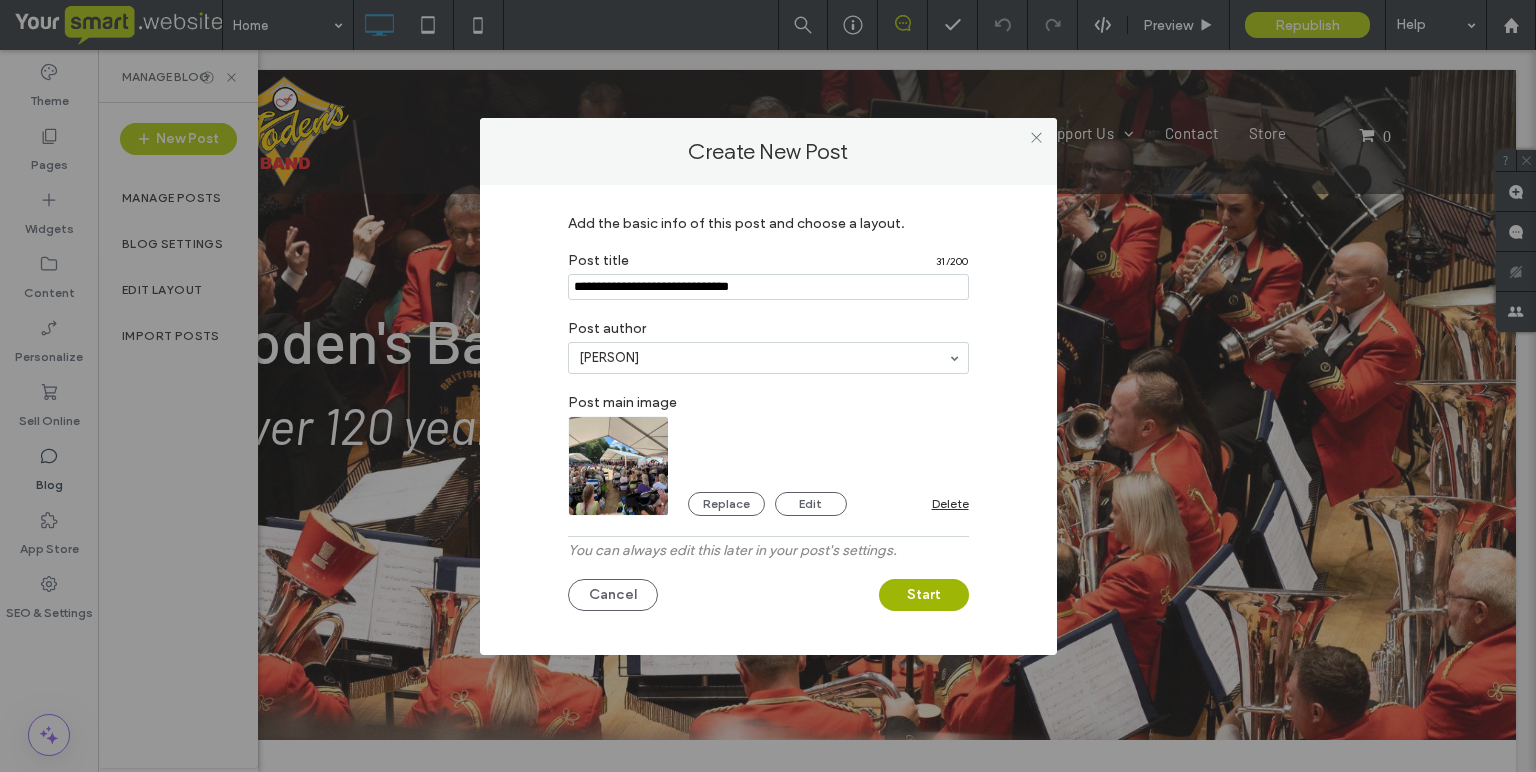 click on "Start" at bounding box center (924, 595) 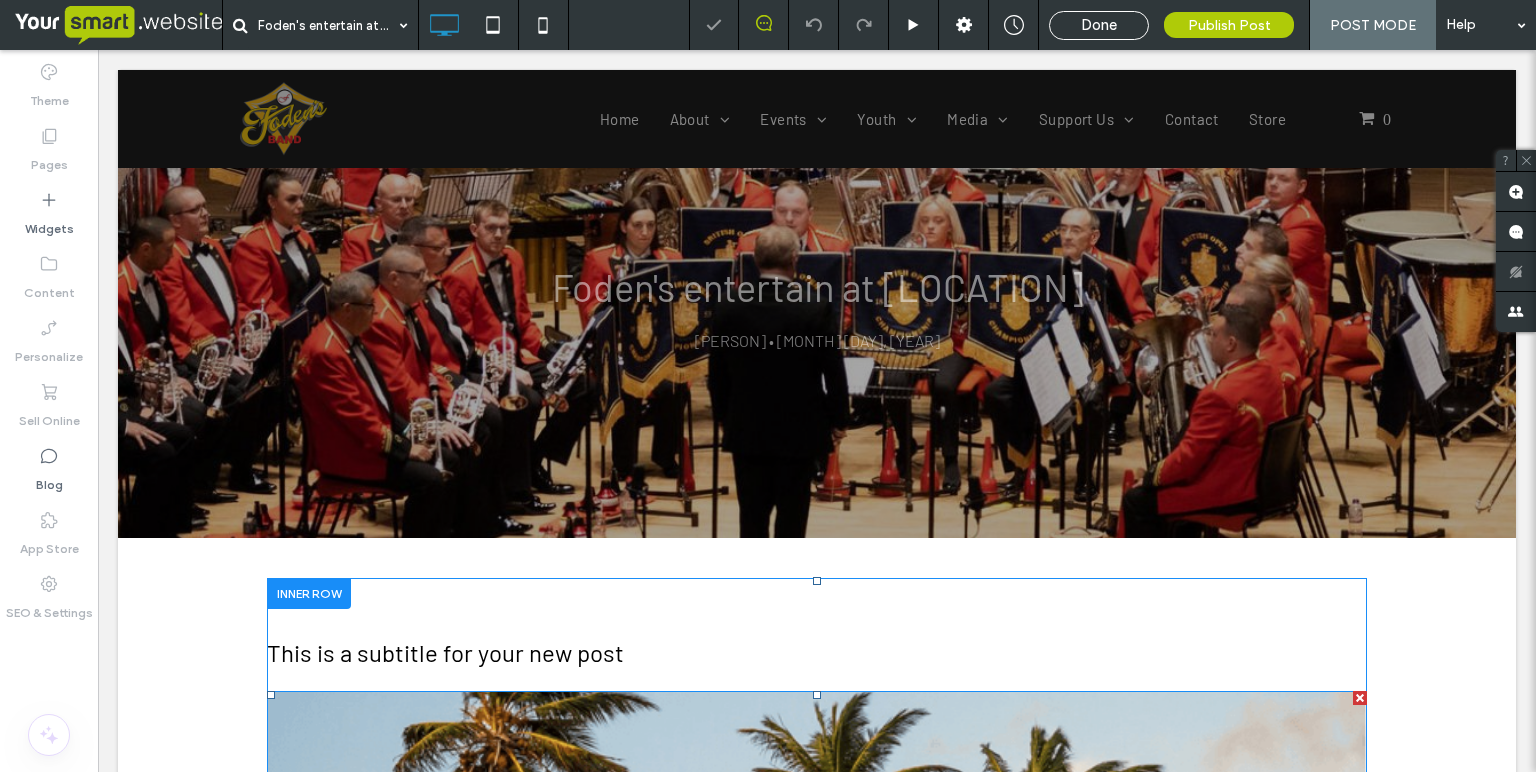 scroll, scrollTop: 373, scrollLeft: 0, axis: vertical 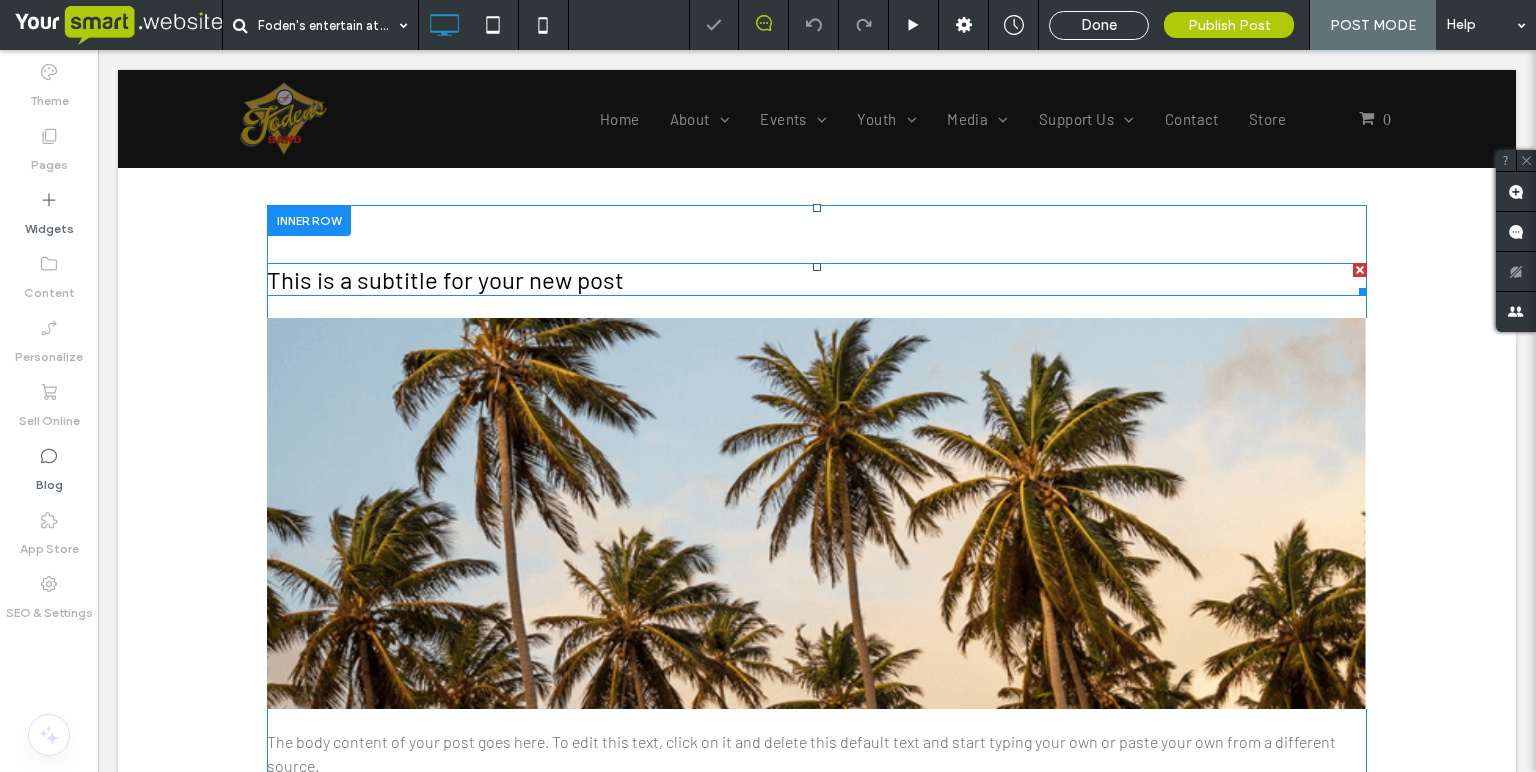 click at bounding box center (1360, 270) 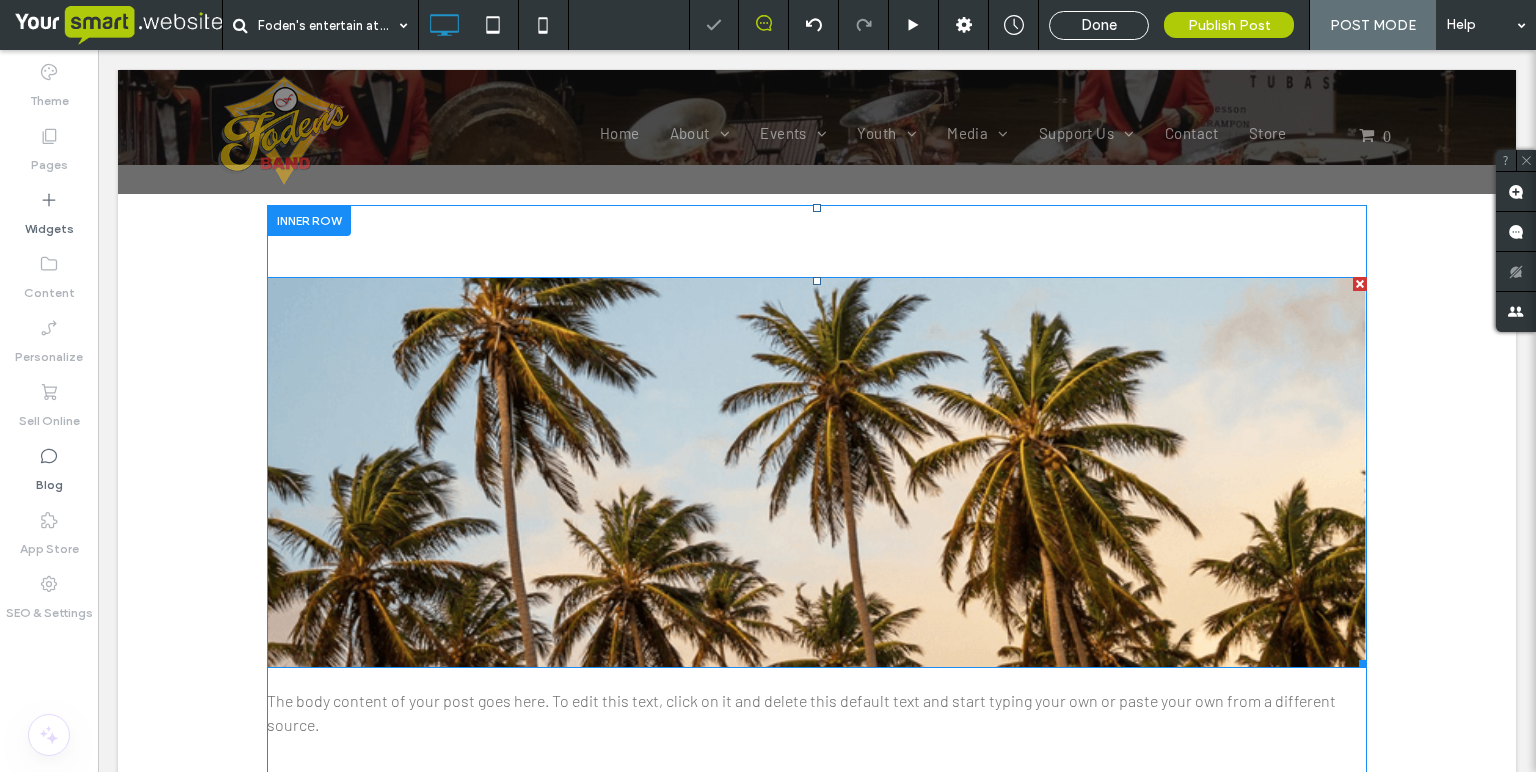 click at bounding box center (817, 472) 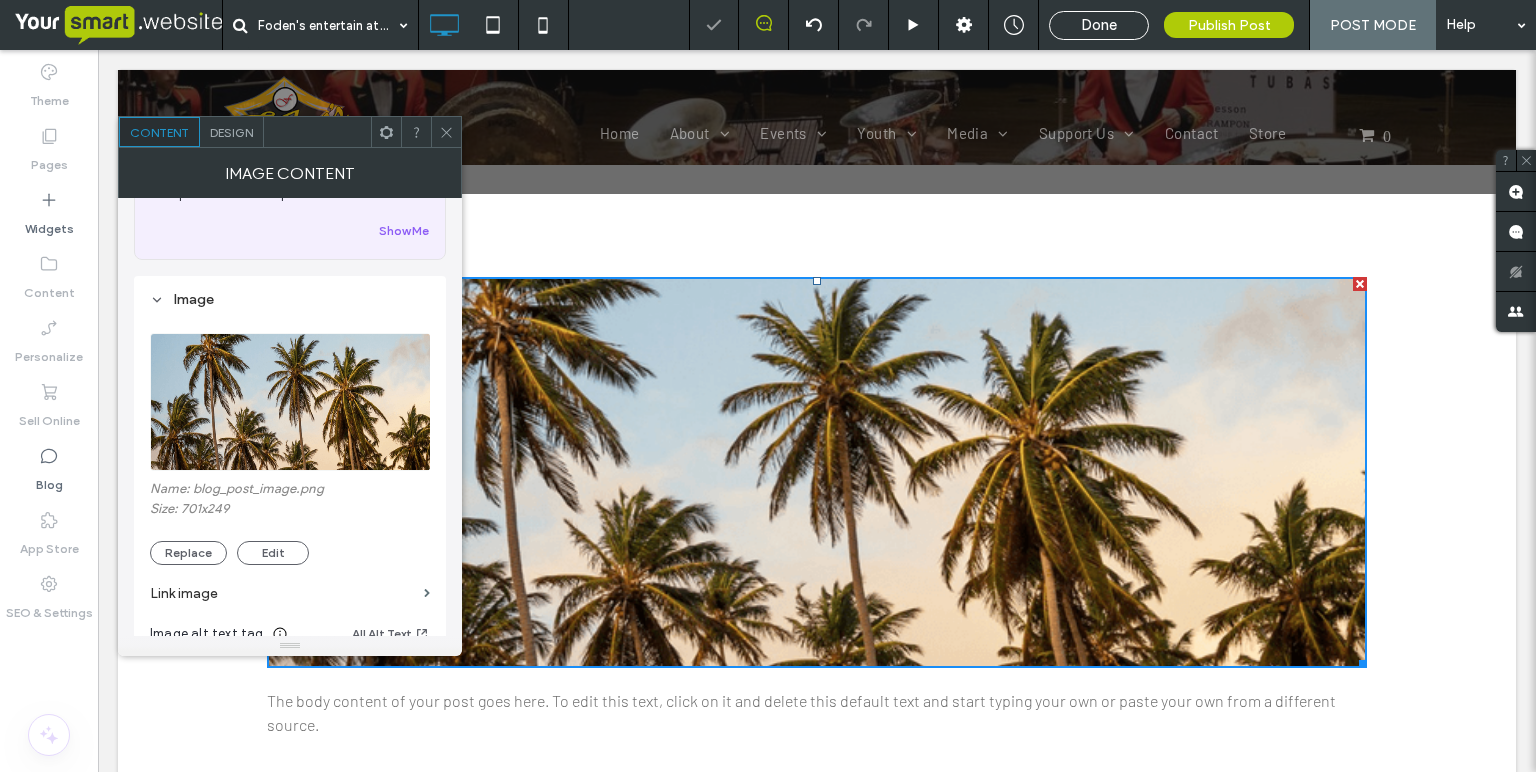 scroll, scrollTop: 115, scrollLeft: 0, axis: vertical 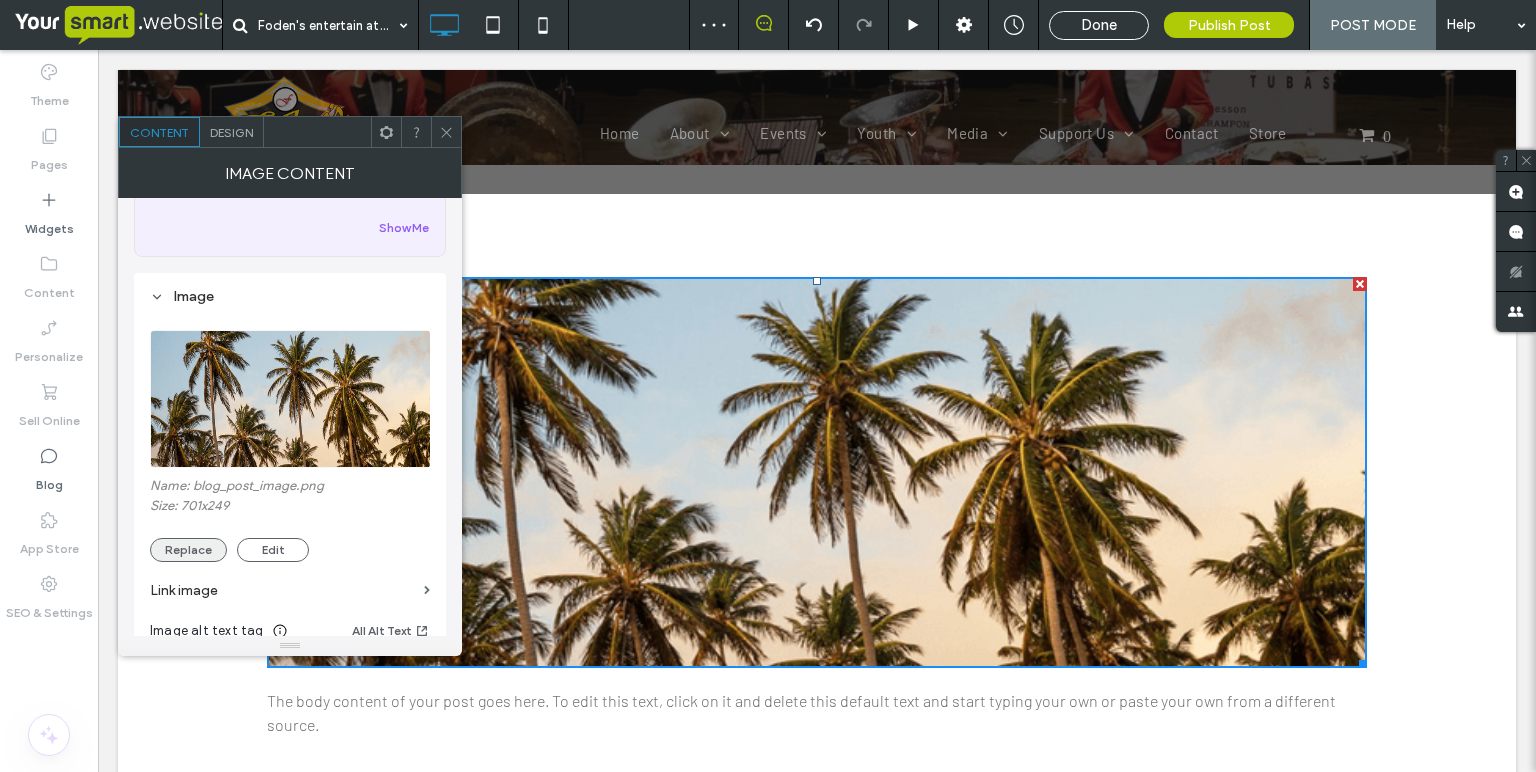click on "Replace" at bounding box center (188, 550) 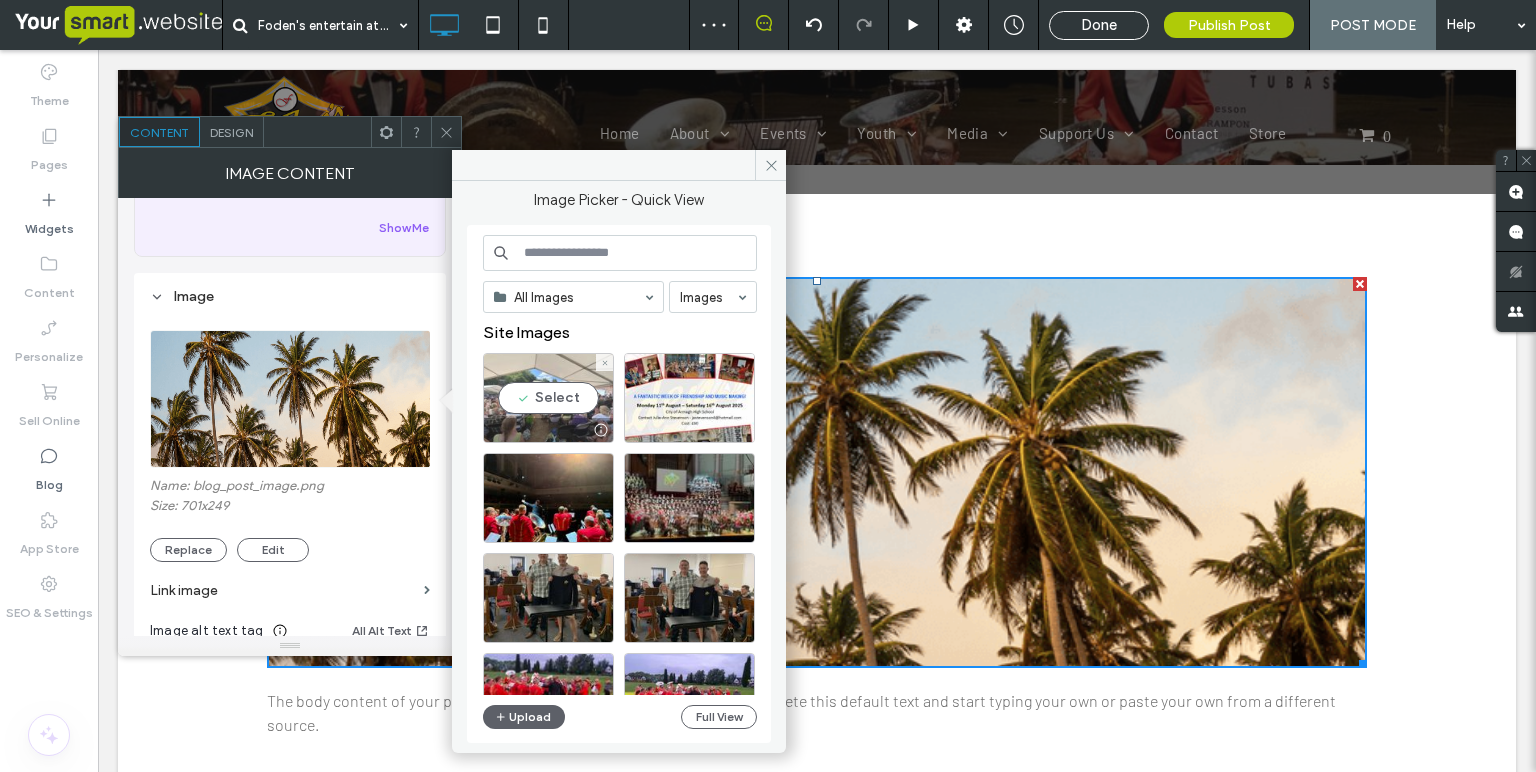 click on "Select" at bounding box center (548, 398) 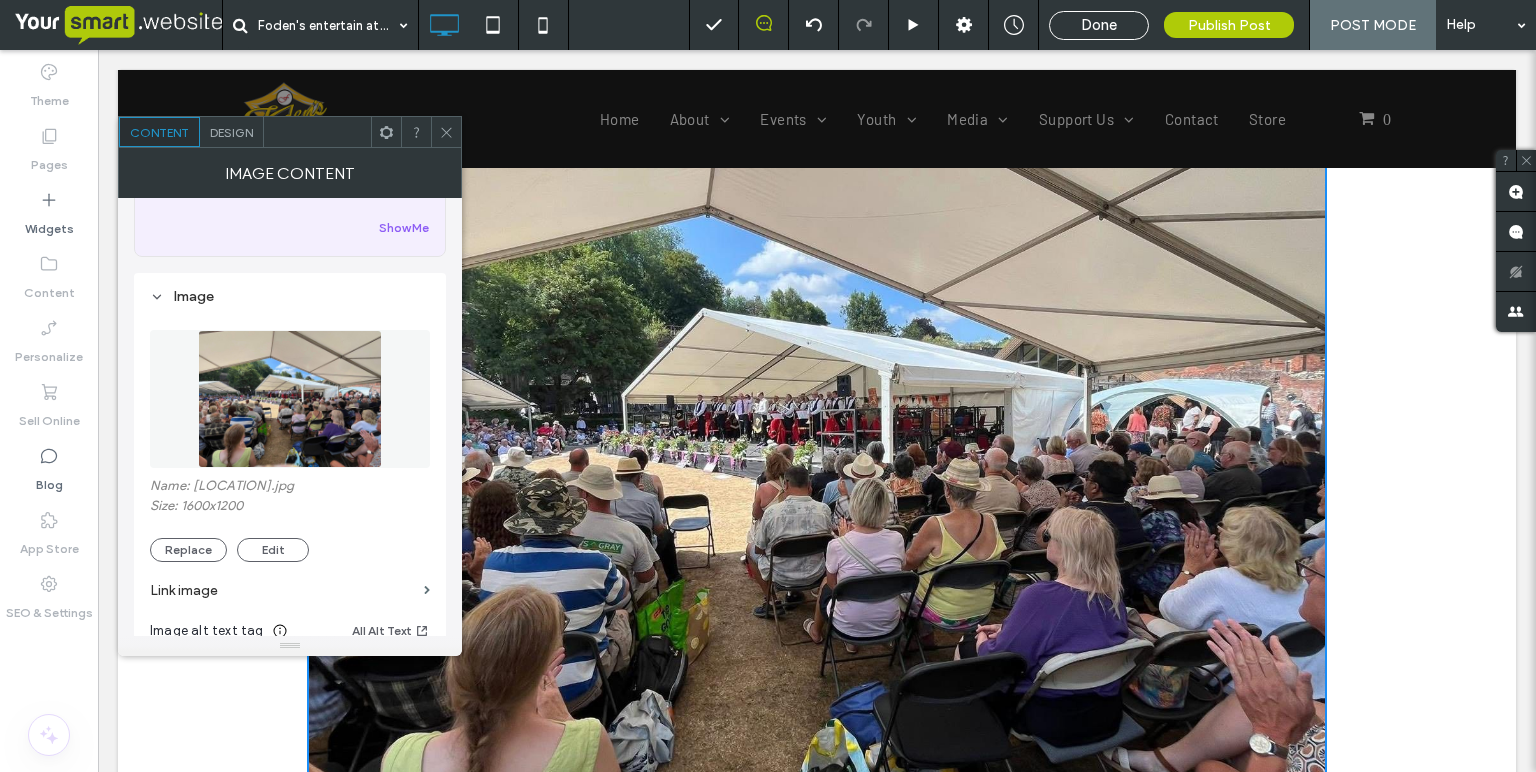 scroll, scrollTop: 528, scrollLeft: 0, axis: vertical 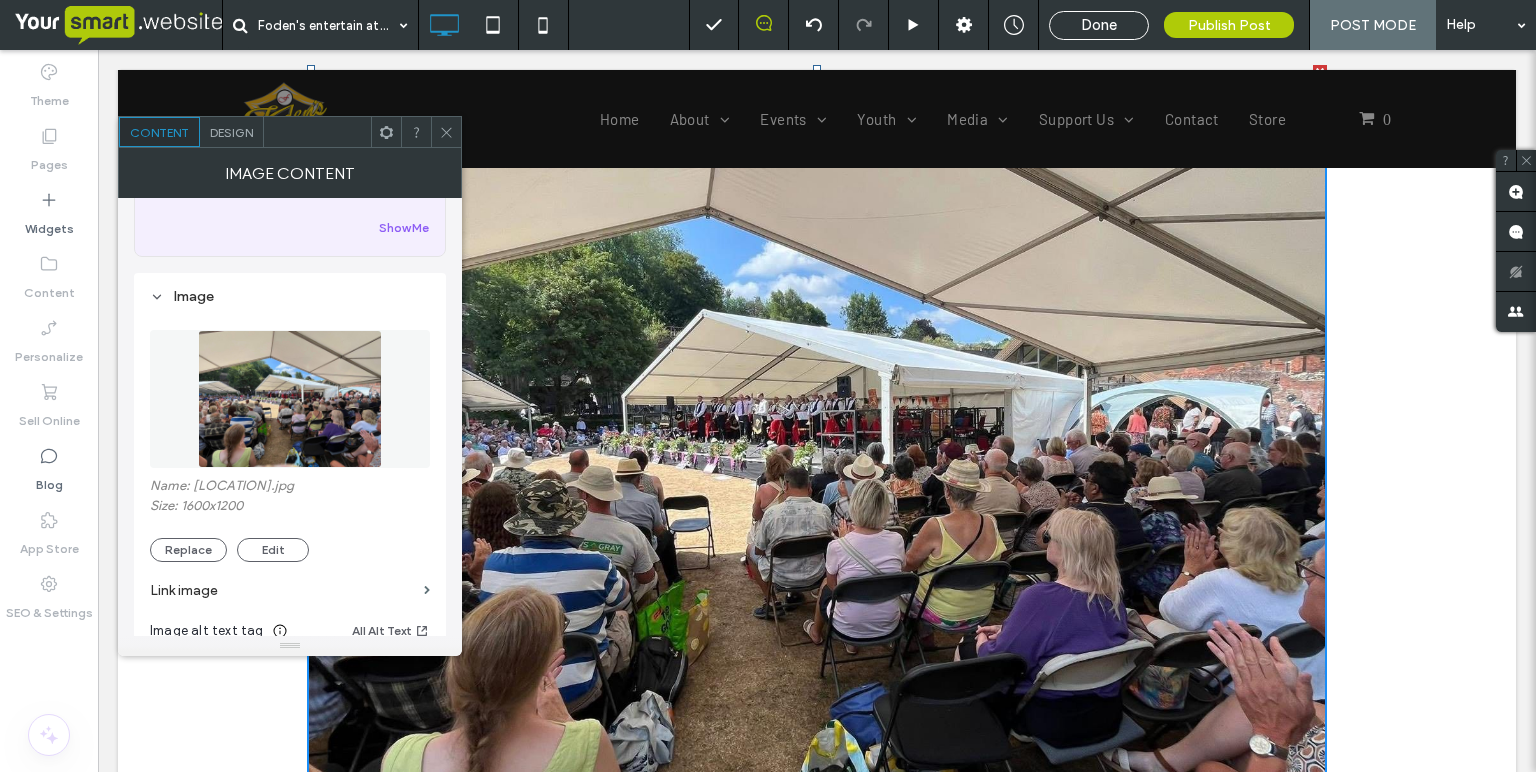 click 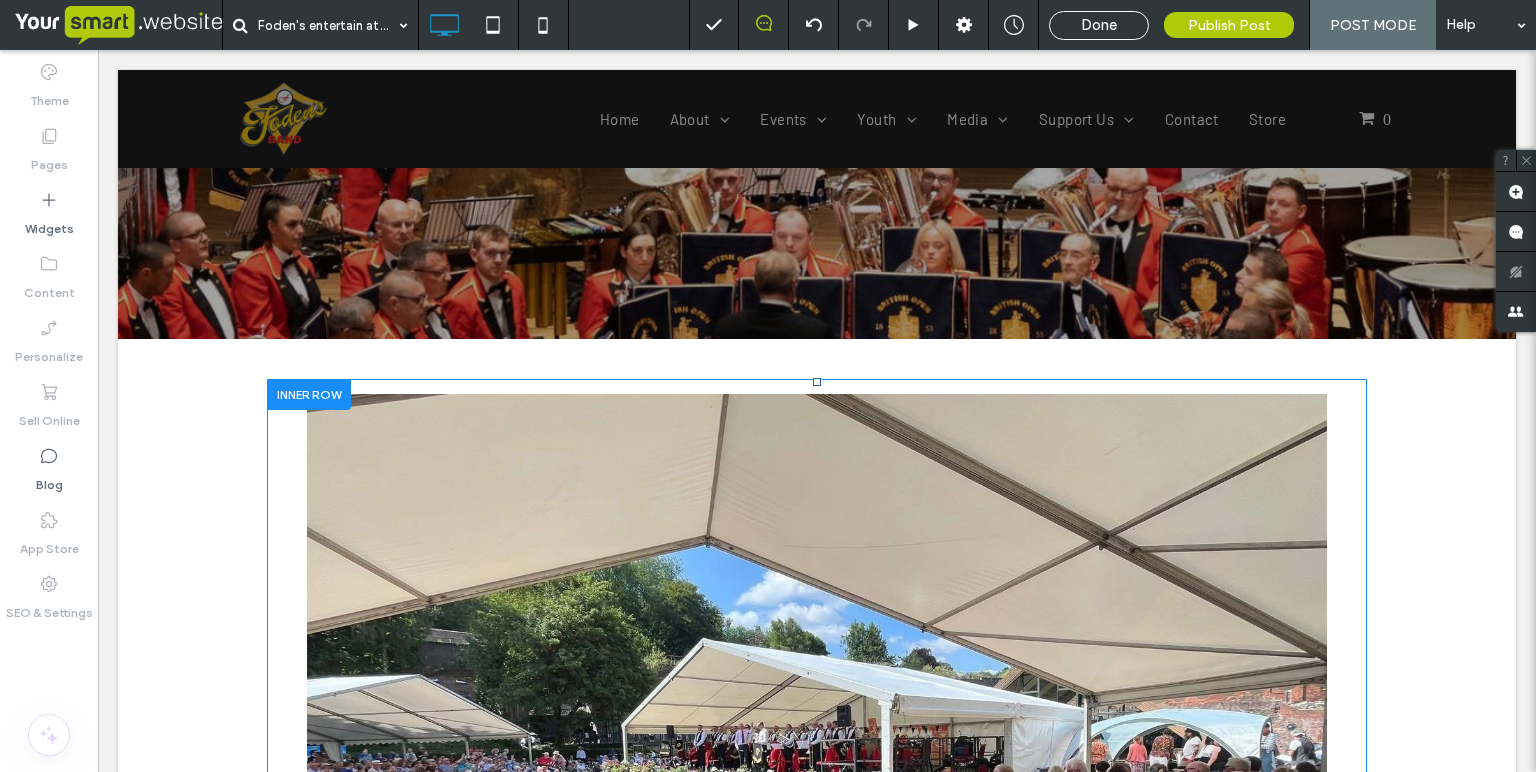 scroll, scrollTop: 359, scrollLeft: 0, axis: vertical 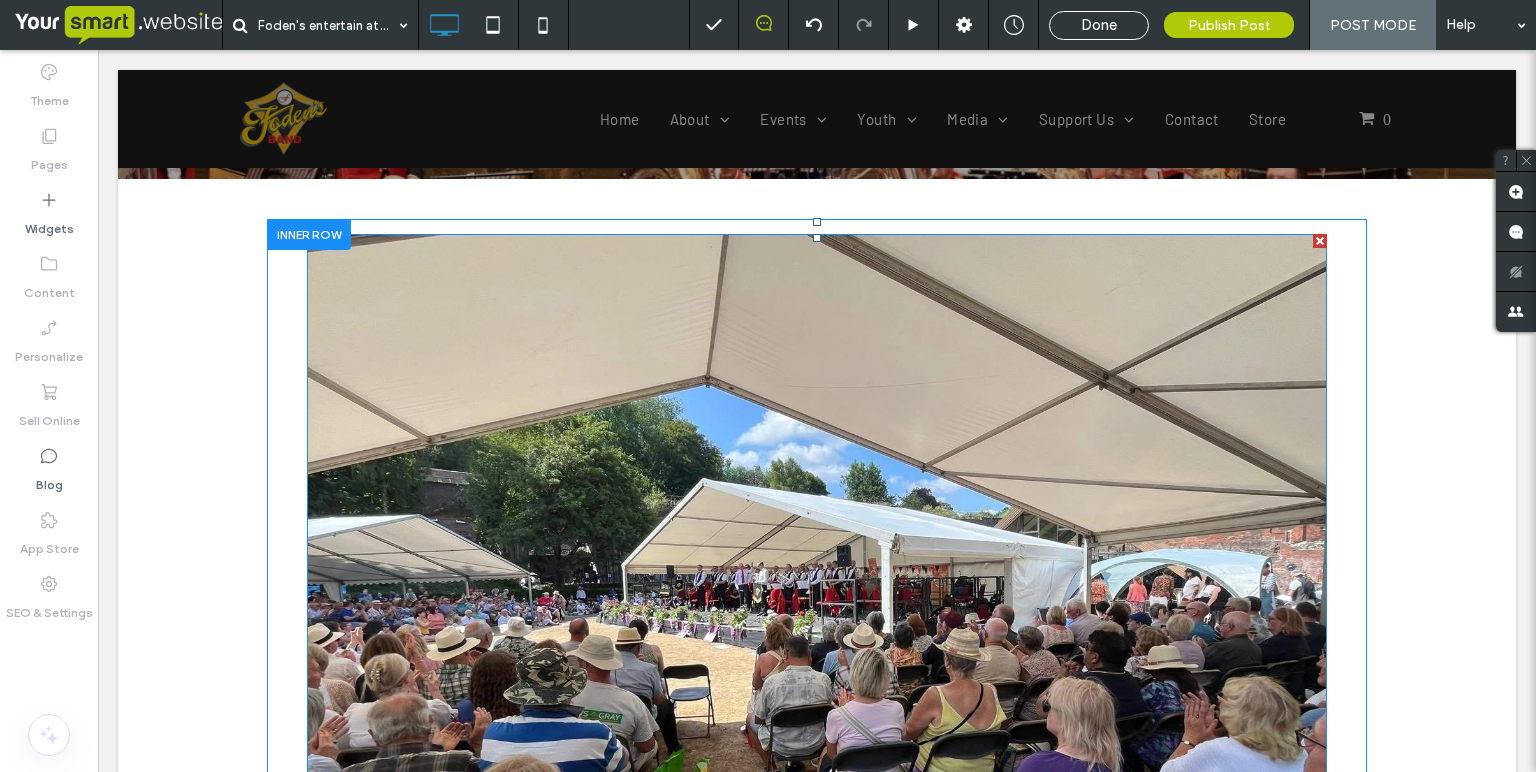 click at bounding box center (817, 616) 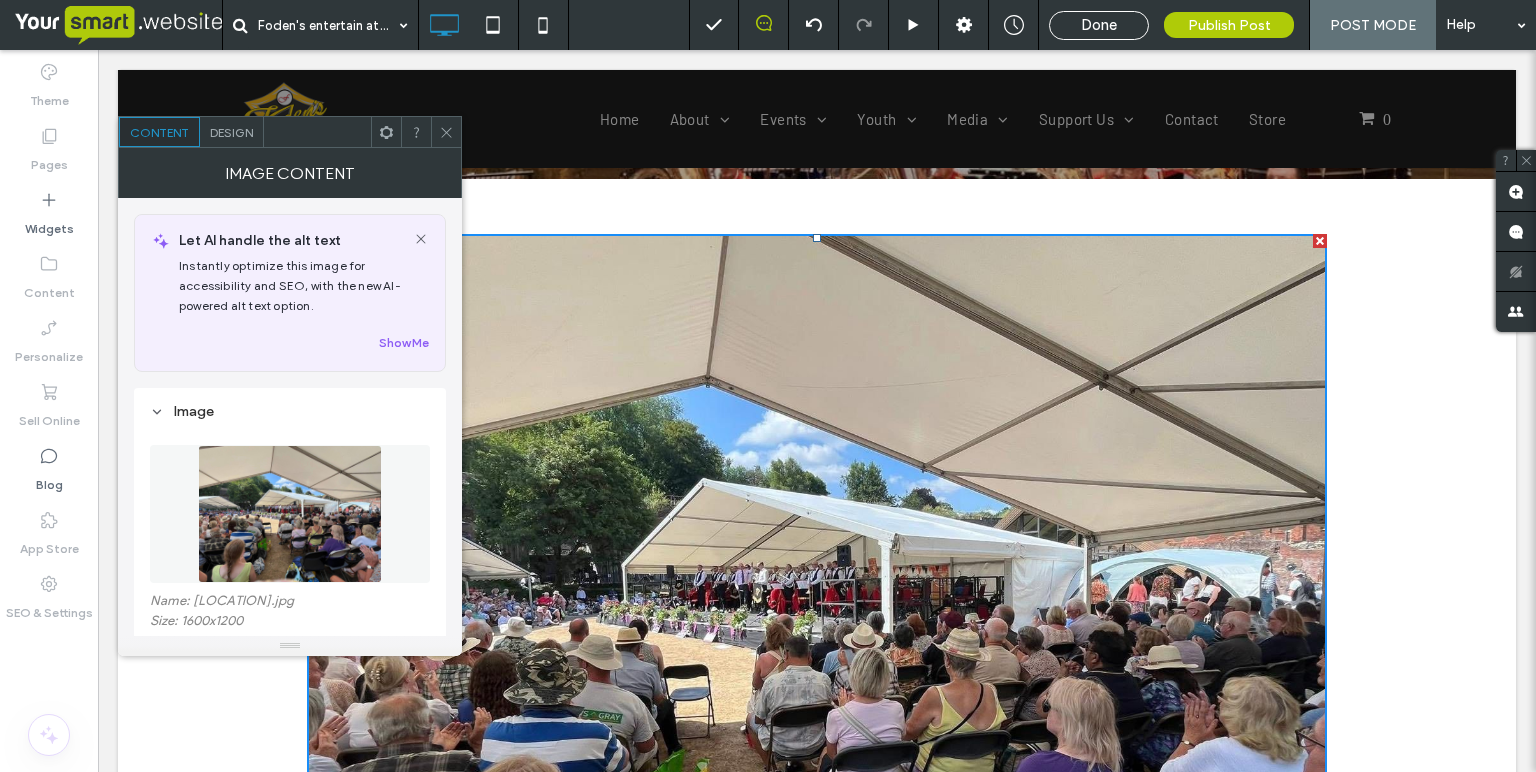 scroll, scrollTop: 222, scrollLeft: 0, axis: vertical 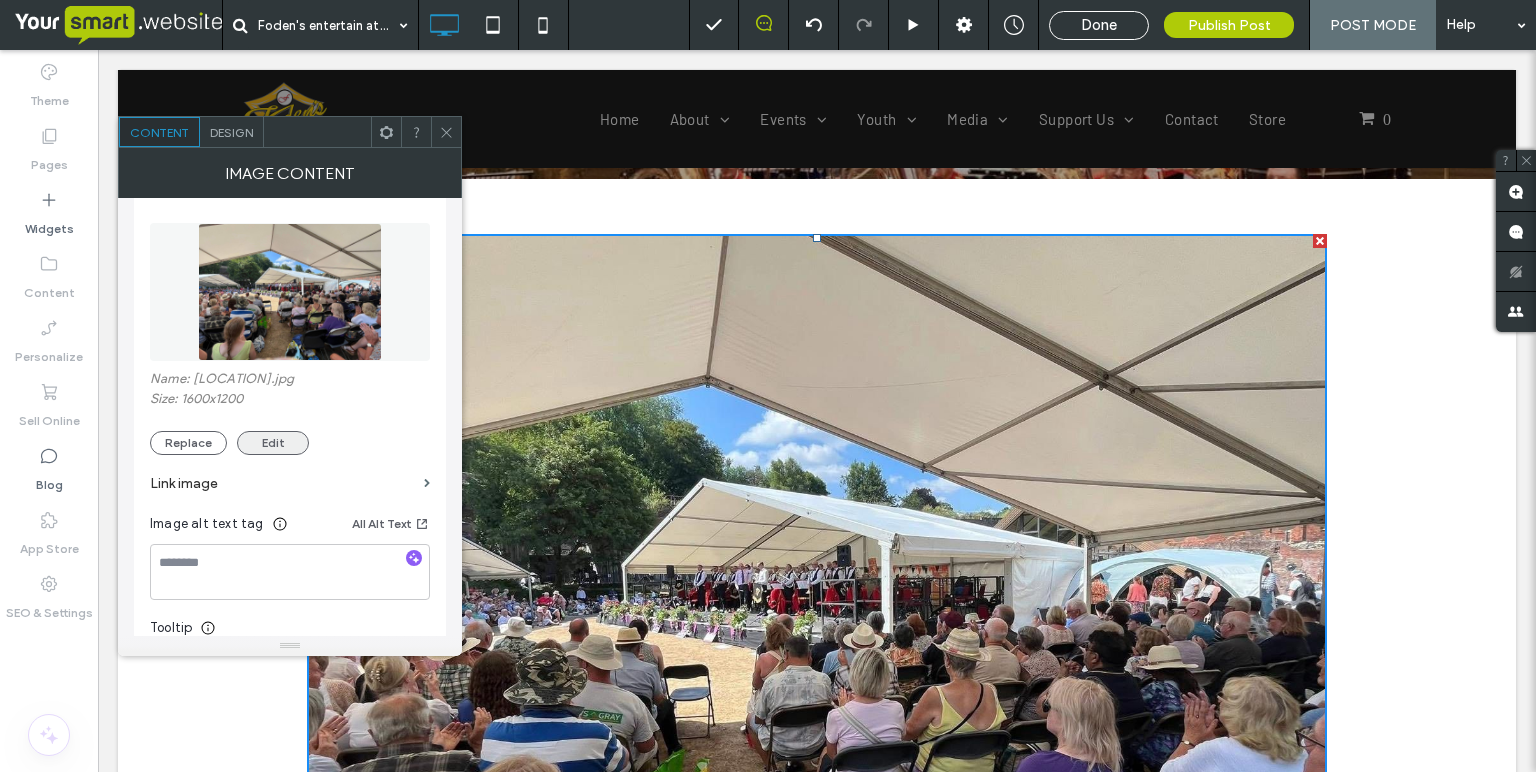 click on "Edit" at bounding box center (273, 443) 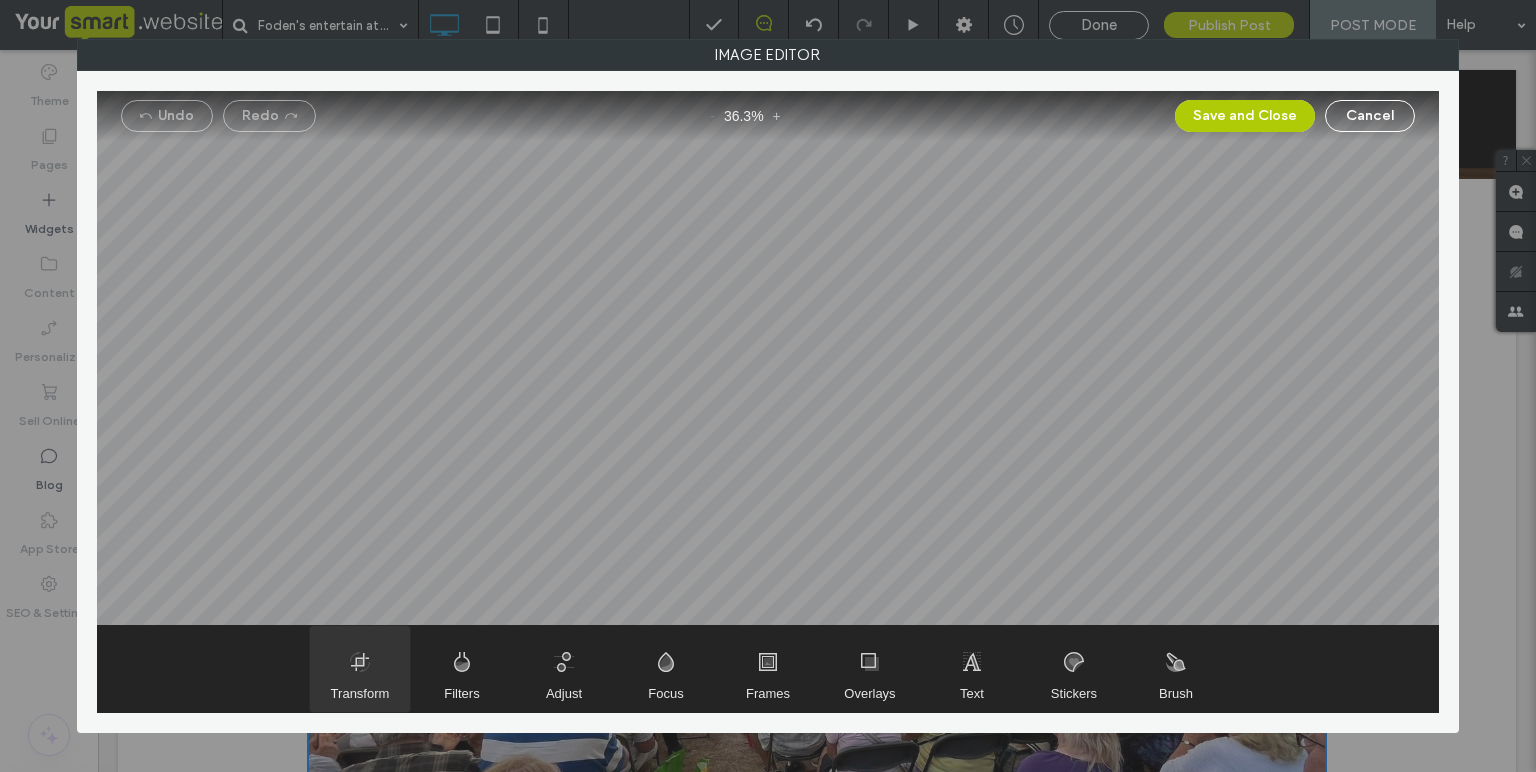 click at bounding box center (360, 669) 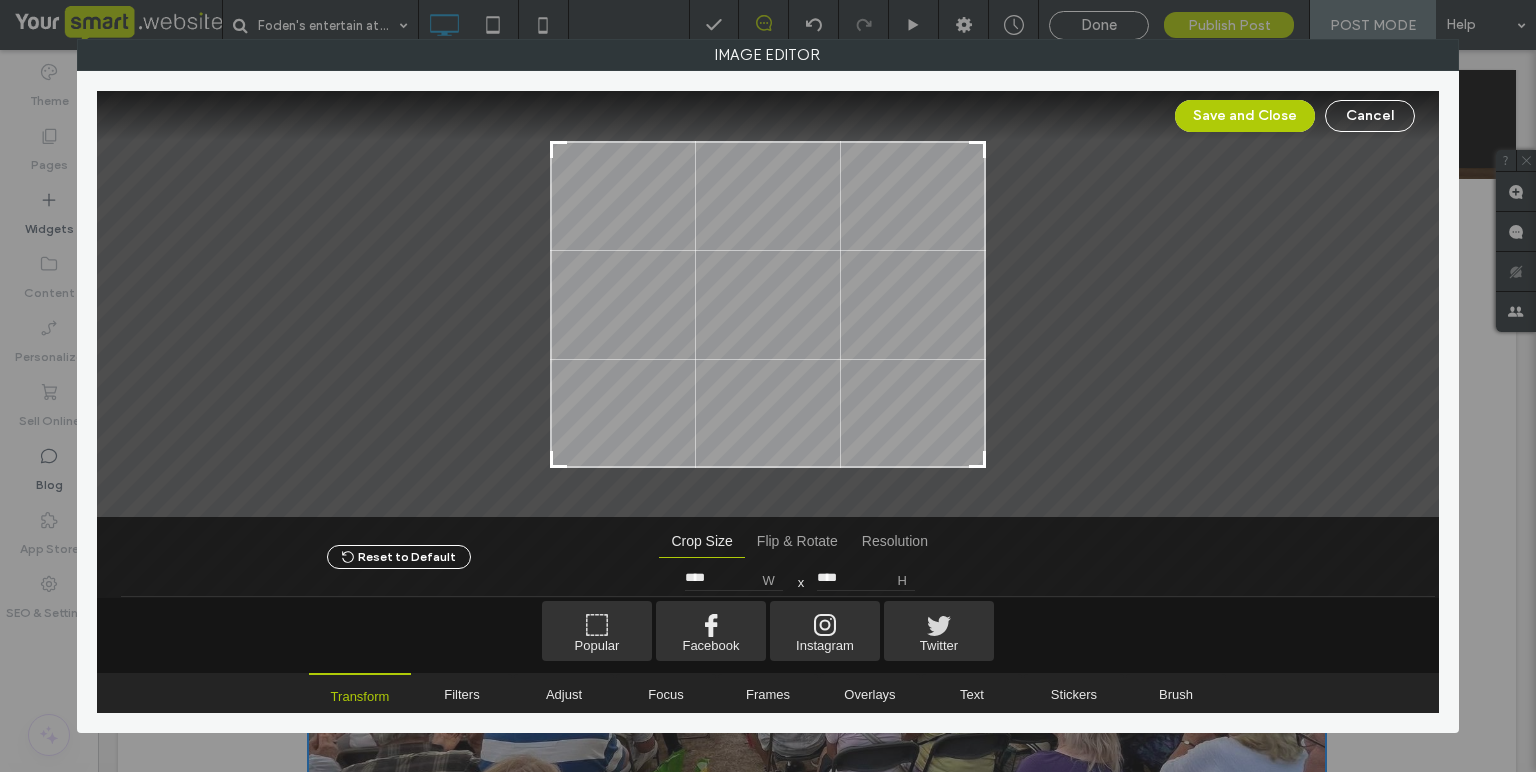type on "****" 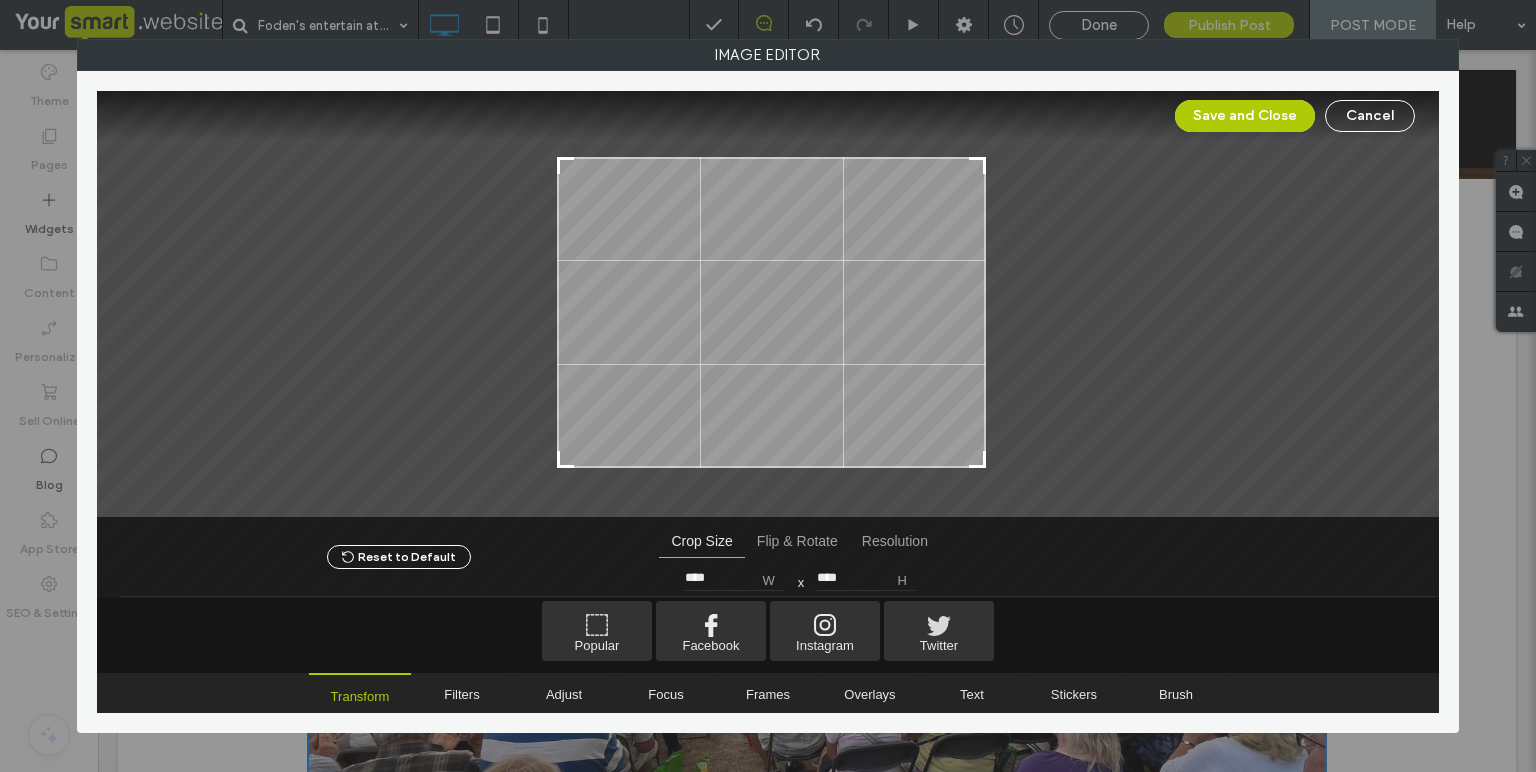 type on "****" 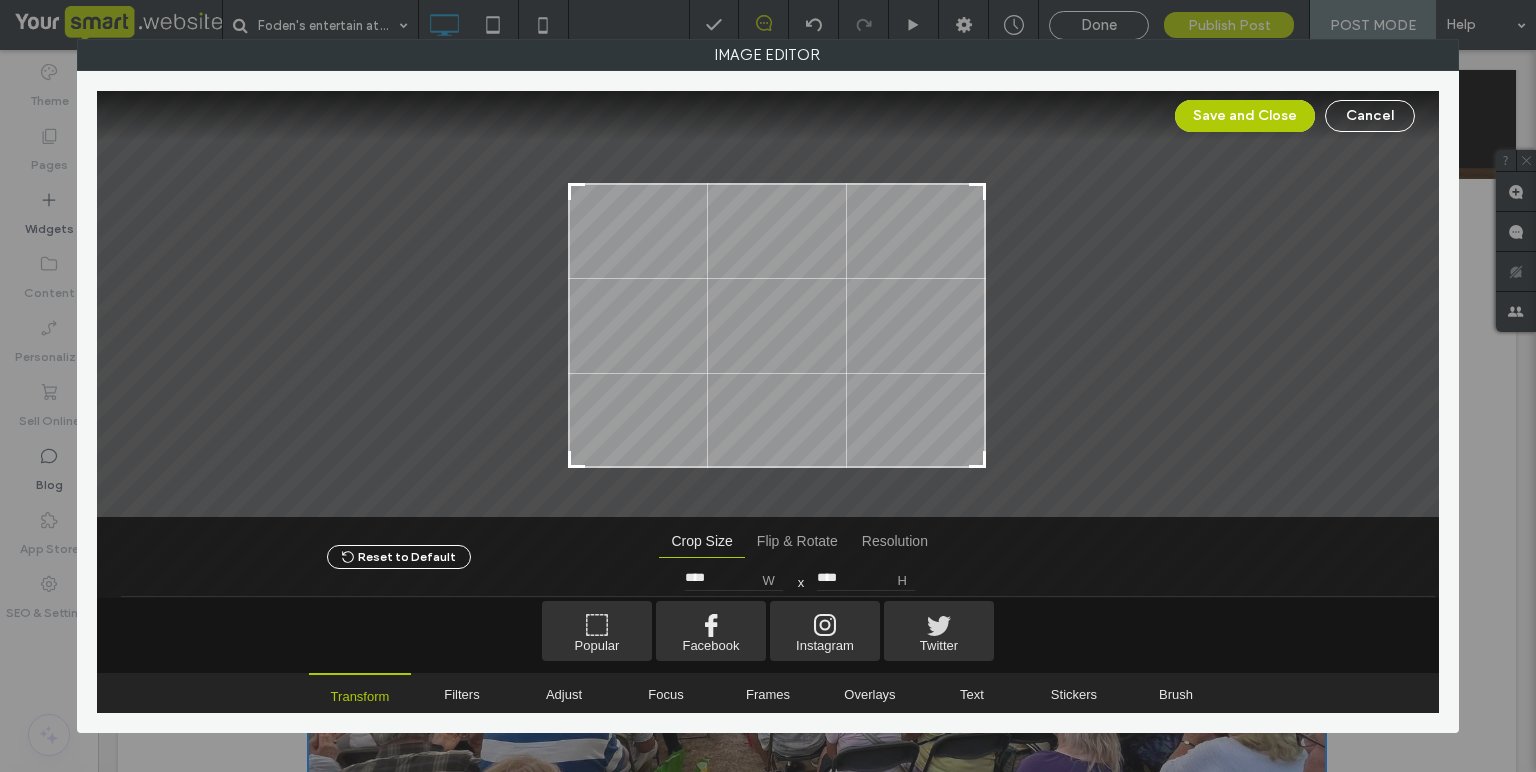 type on "****" 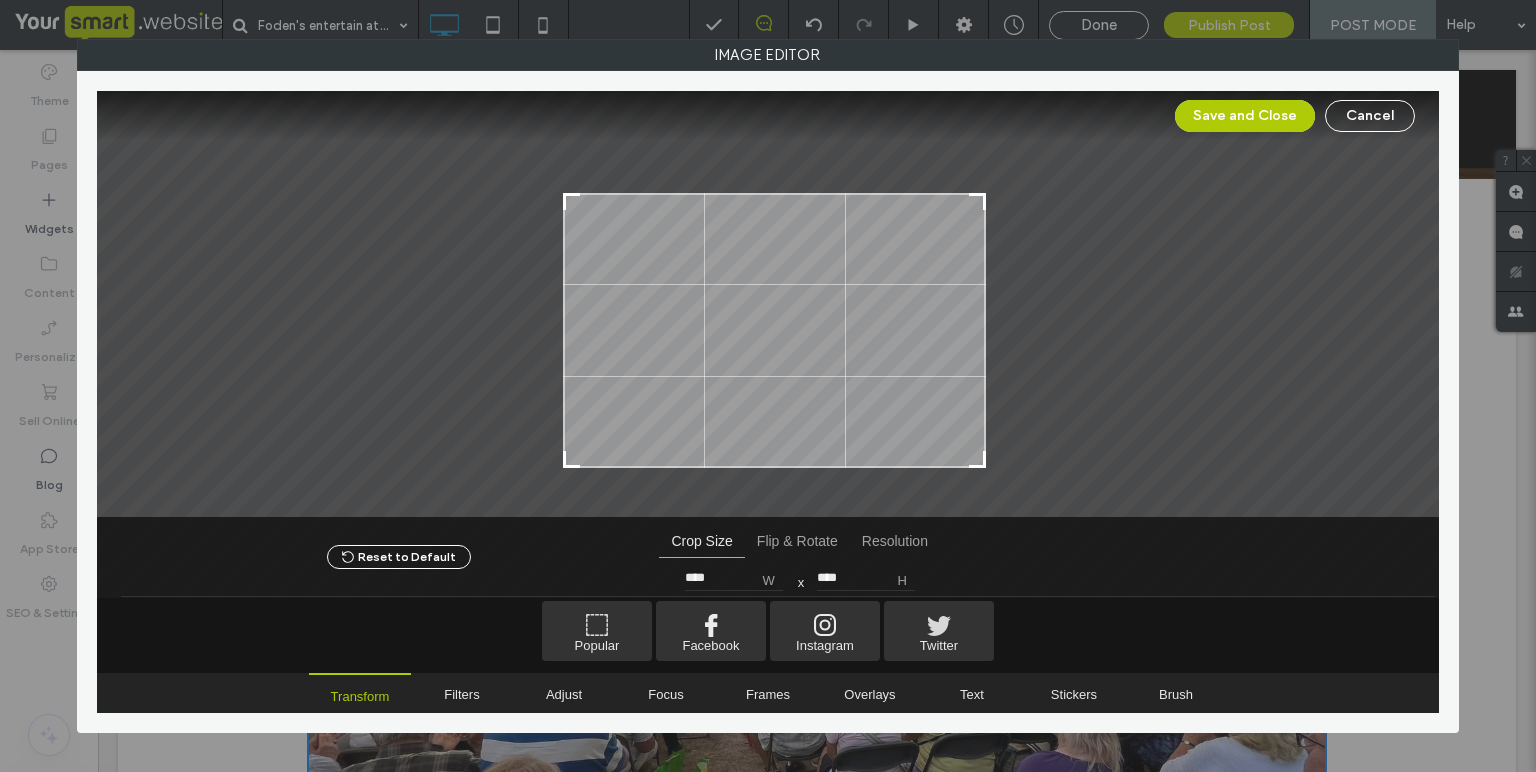 type on "****" 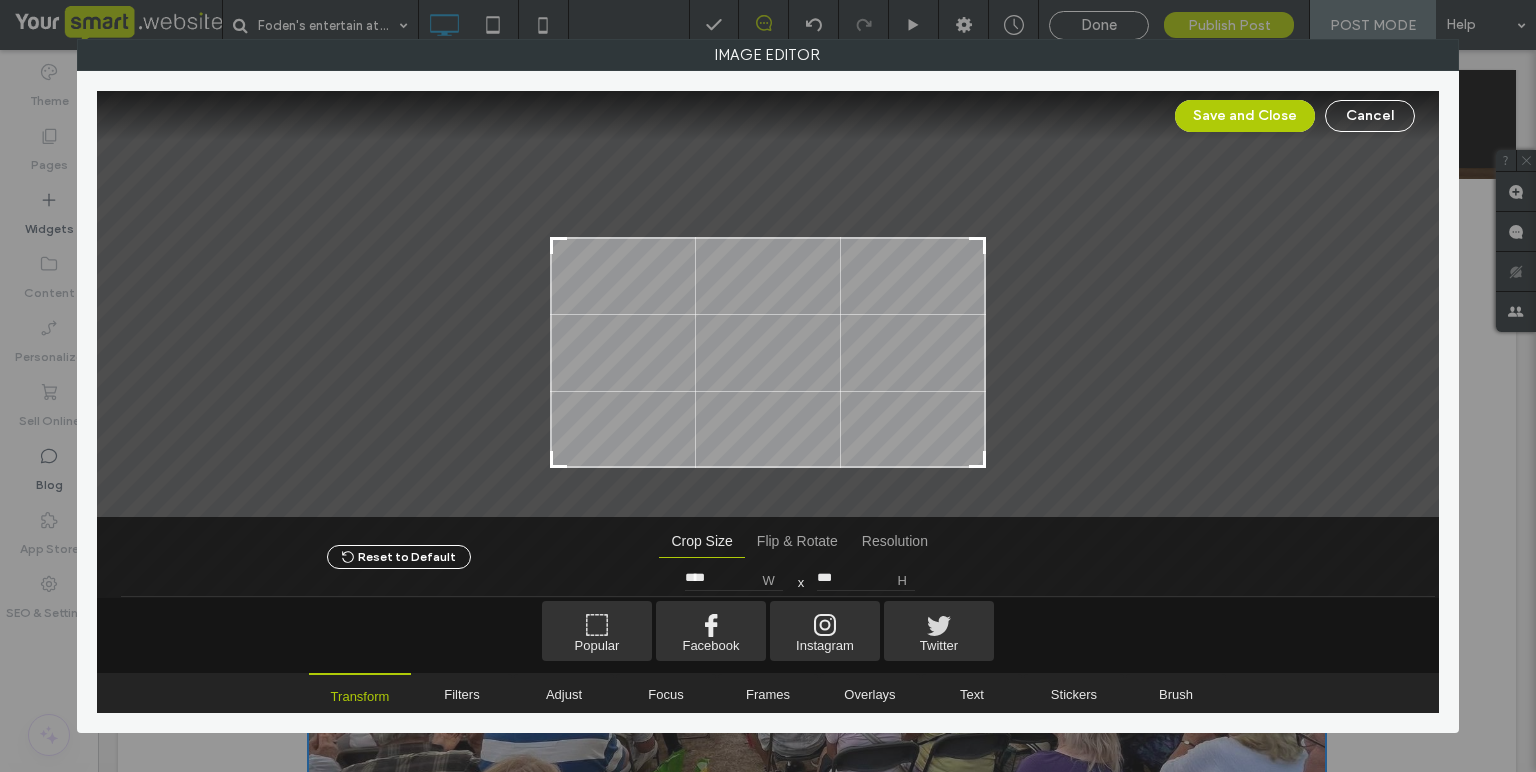type on "***" 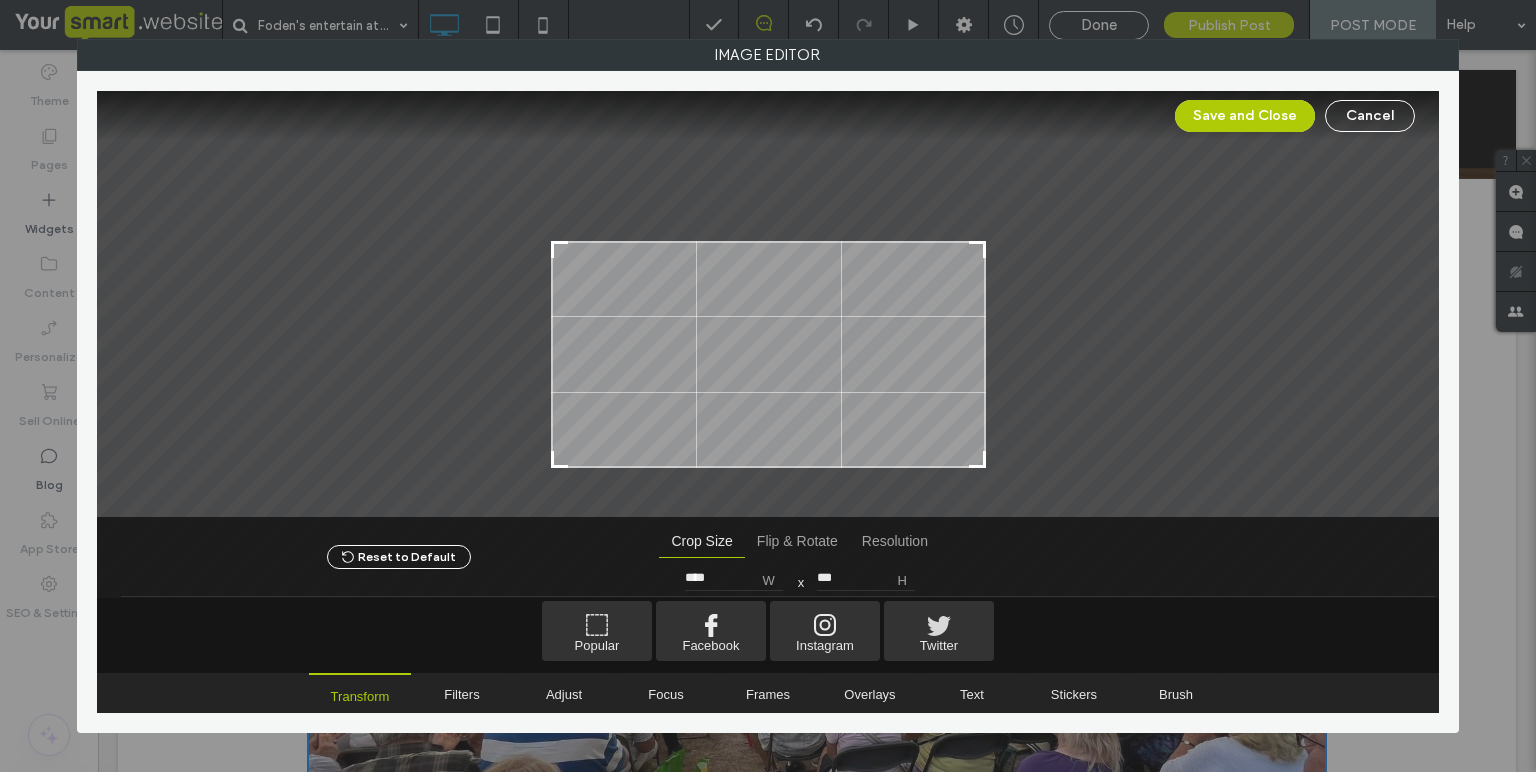 type on "***" 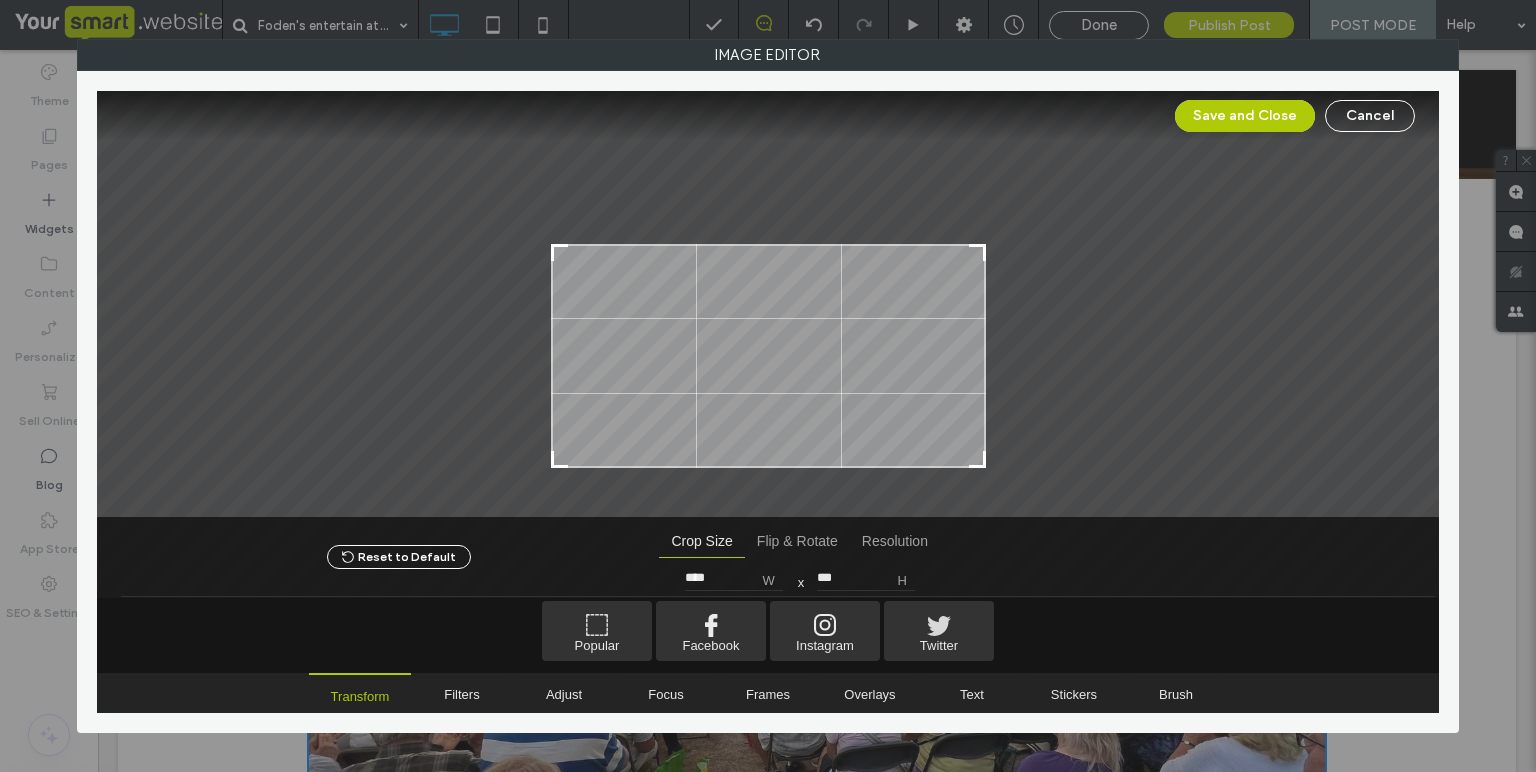 drag, startPoint x: 555, startPoint y: 146, endPoint x: 481, endPoint y: 249, distance: 126.82665 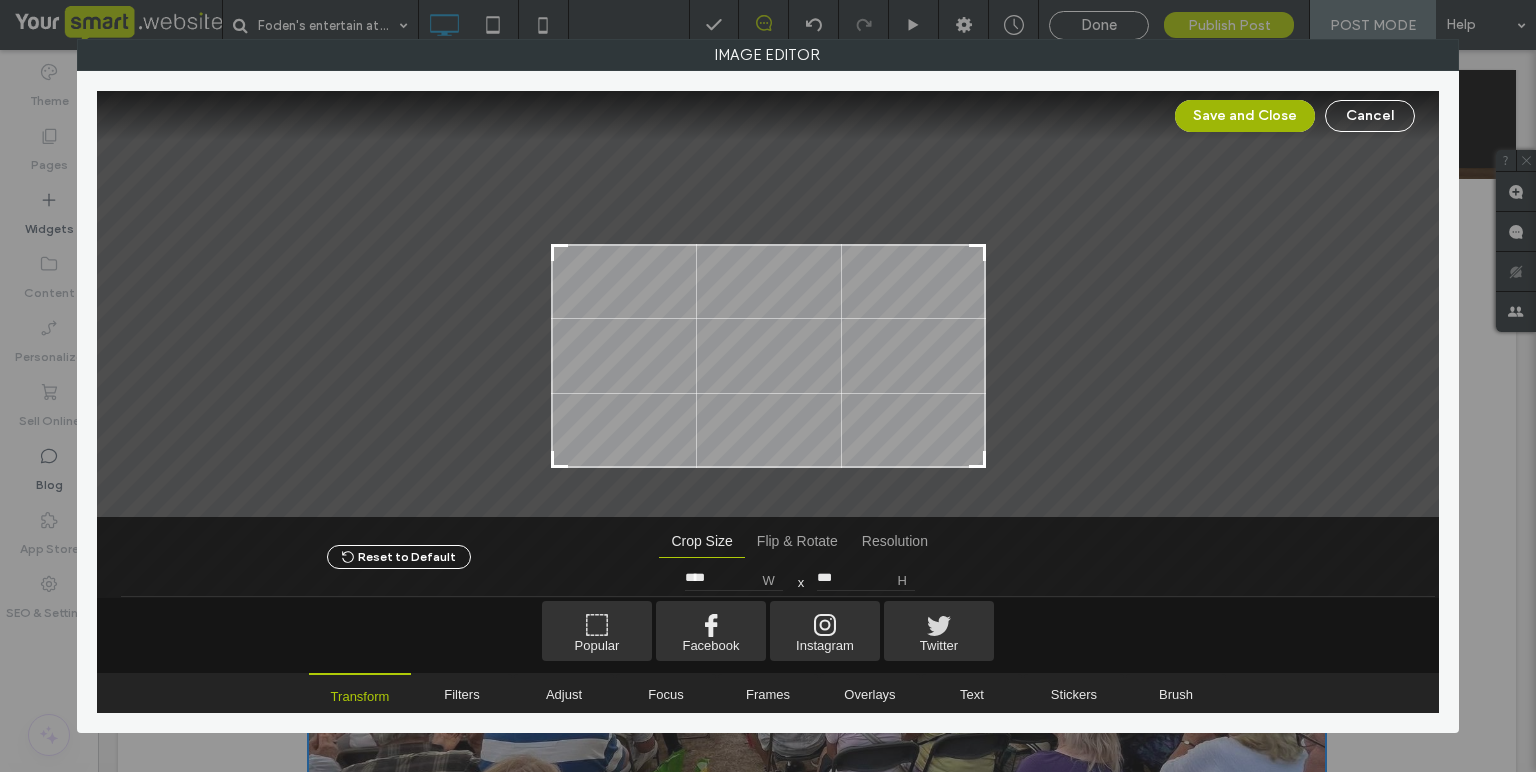 click on "Save and Close" at bounding box center (1245, 116) 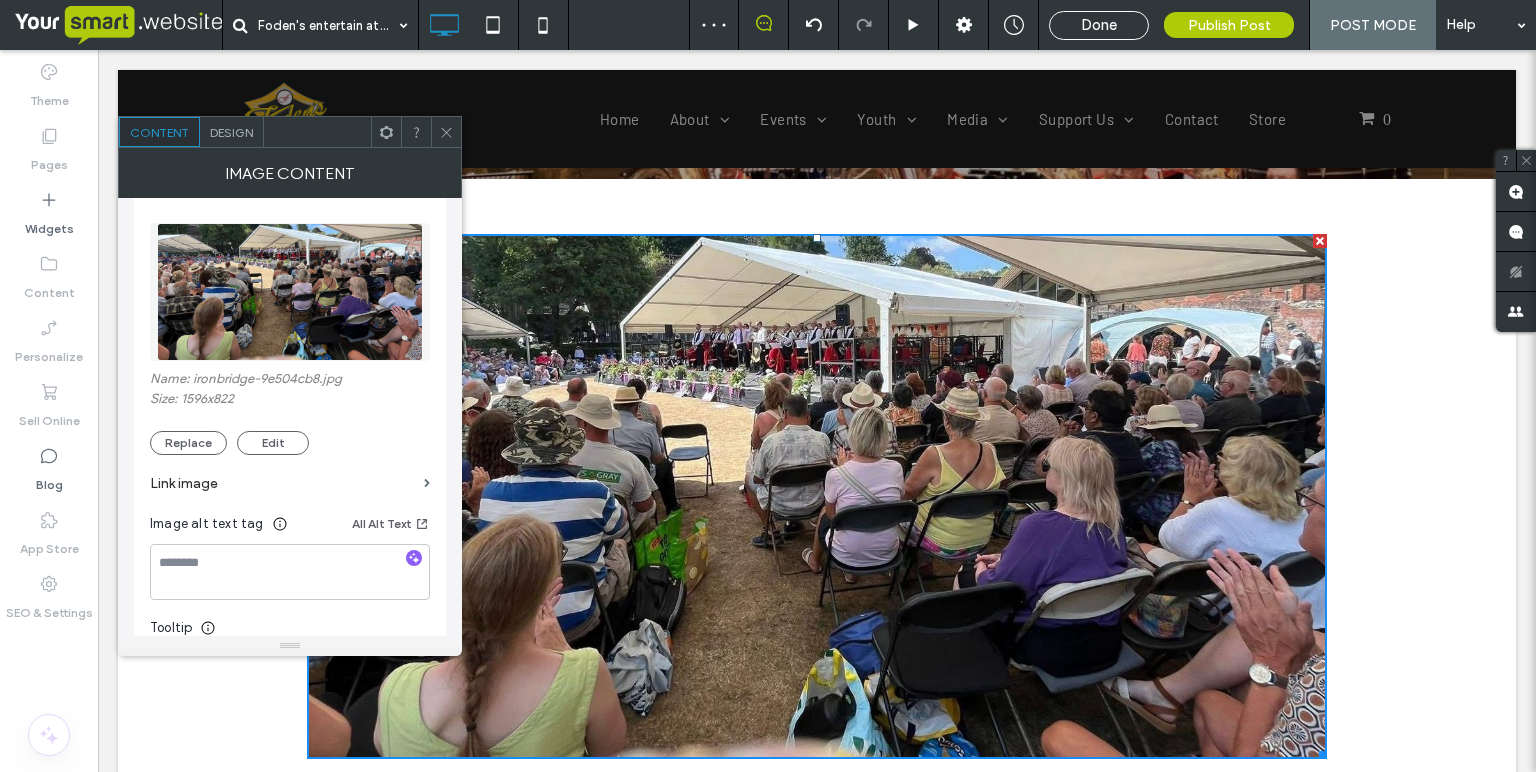 click at bounding box center (446, 132) 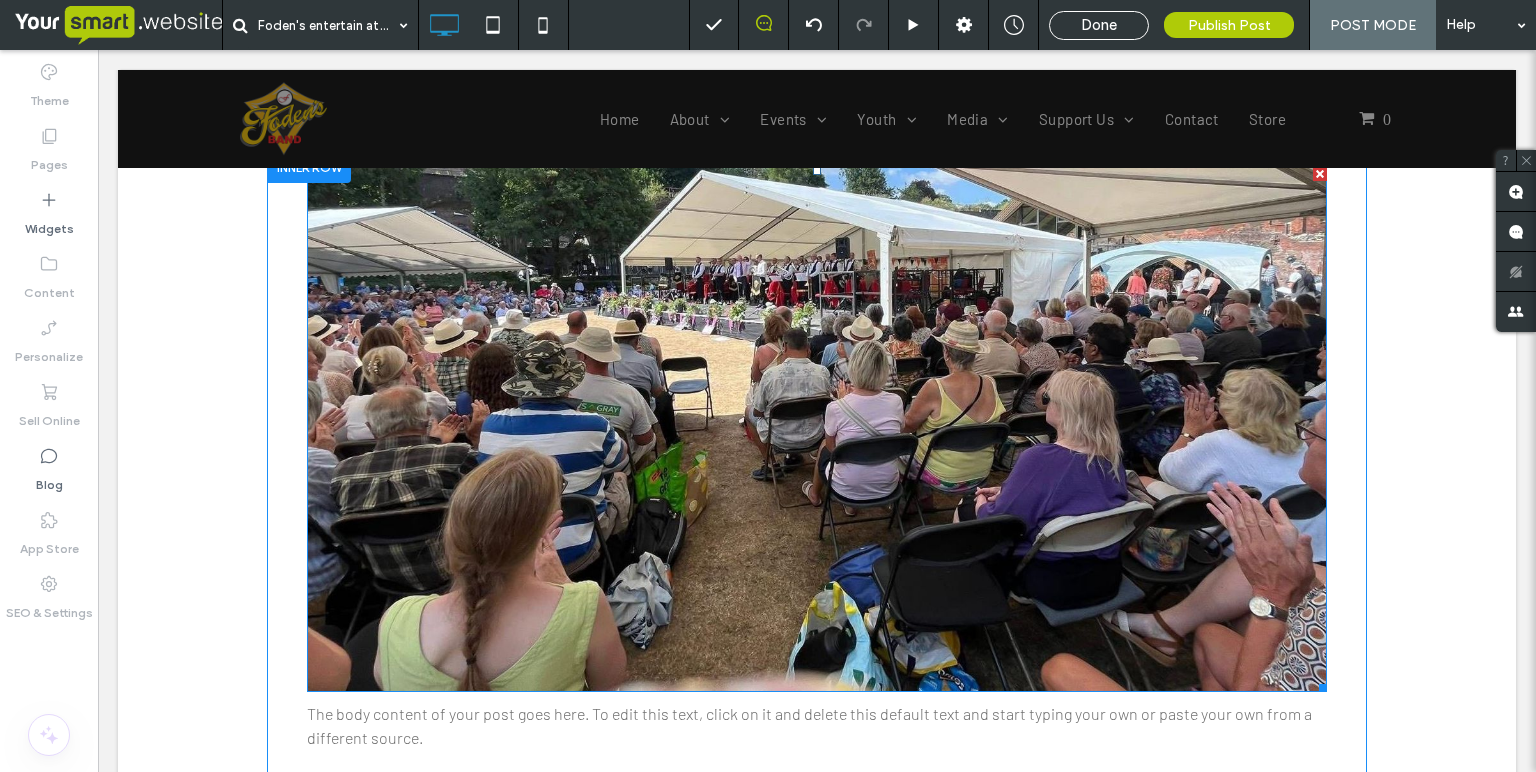 scroll, scrollTop: 415, scrollLeft: 0, axis: vertical 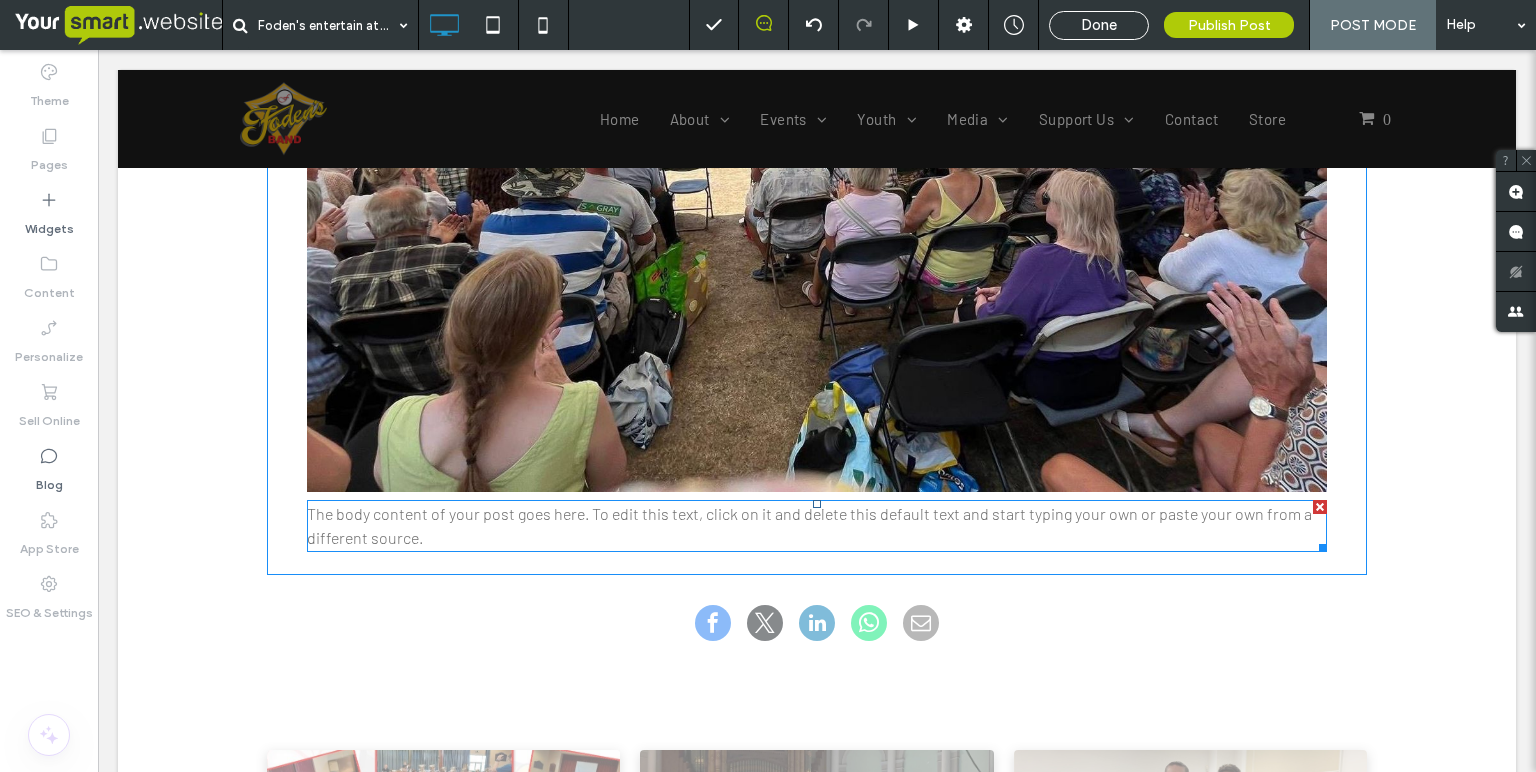 click on "The body content of your post goes here. To edit this text, click on it and delete this default text and start typing your own or paste your own from a different source." at bounding box center (809, 525) 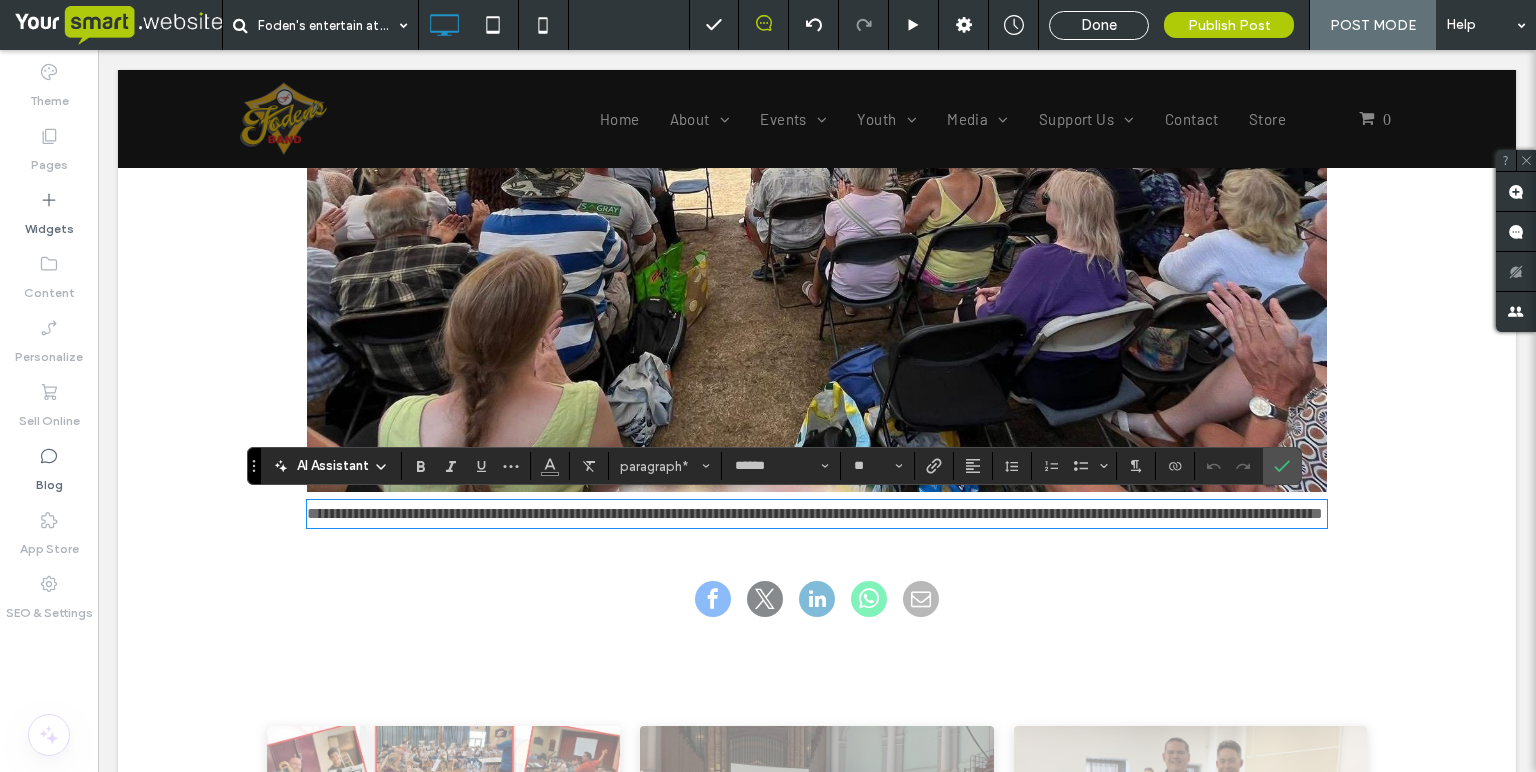 scroll, scrollTop: 626, scrollLeft: 0, axis: vertical 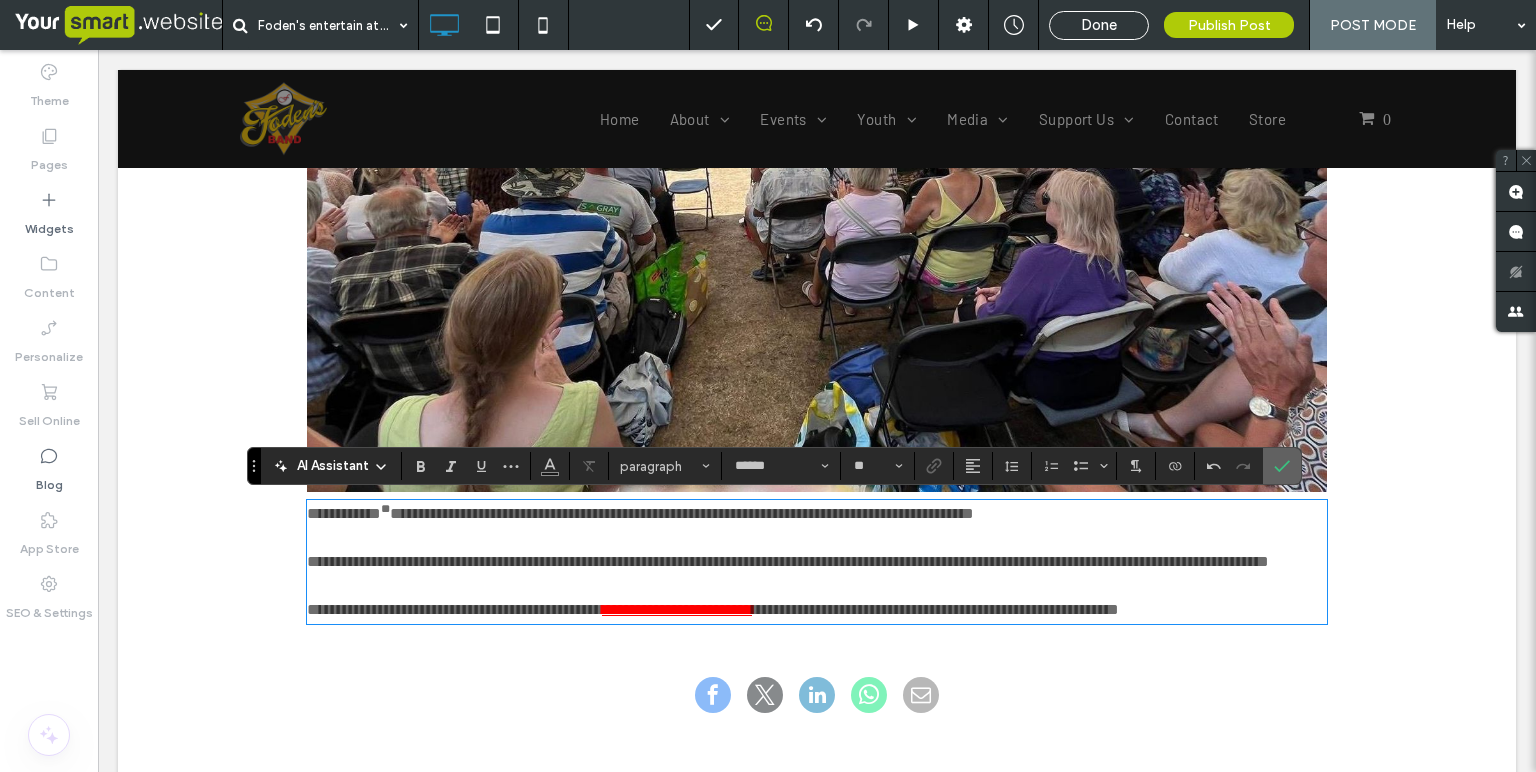 click 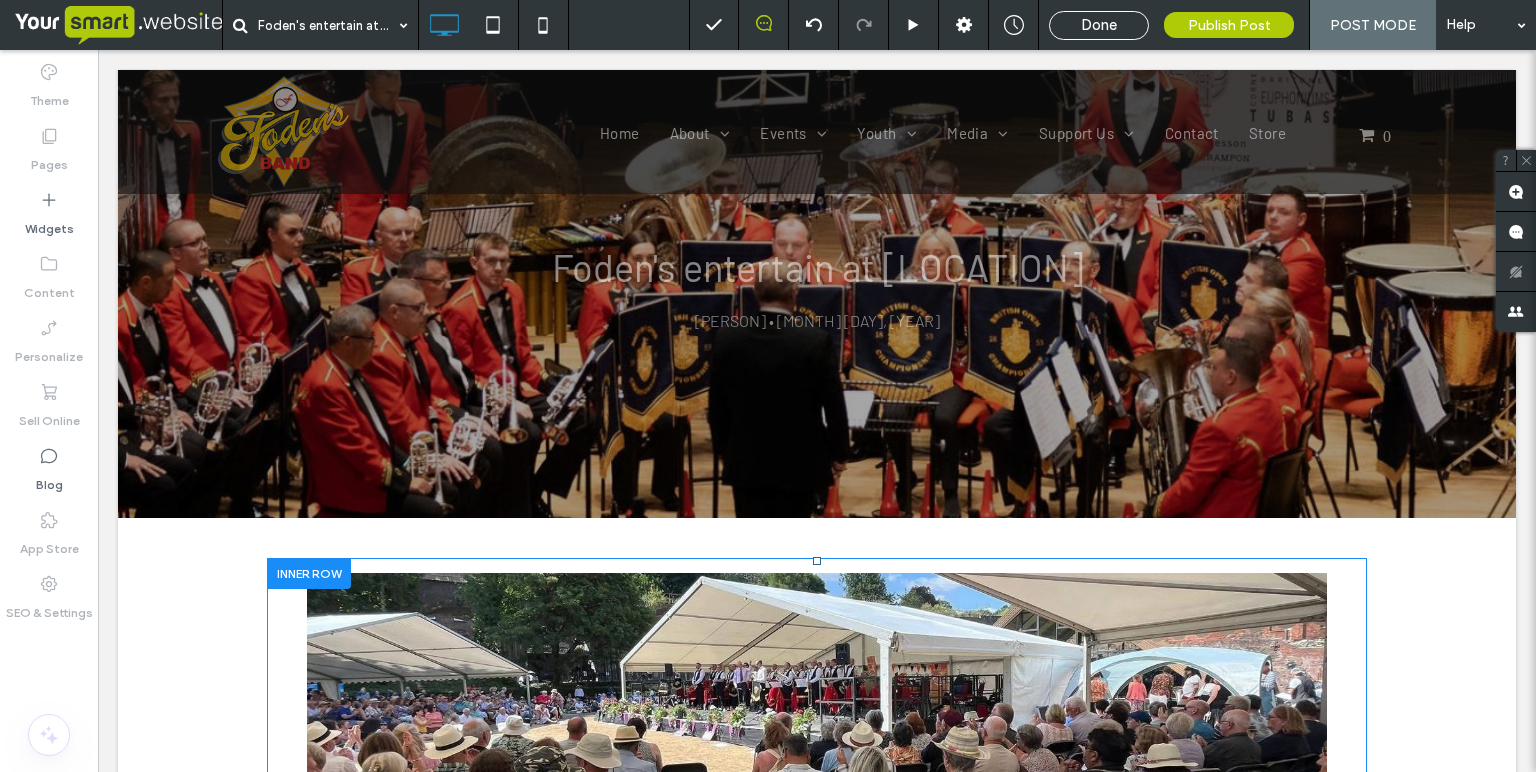 scroll, scrollTop: 13, scrollLeft: 0, axis: vertical 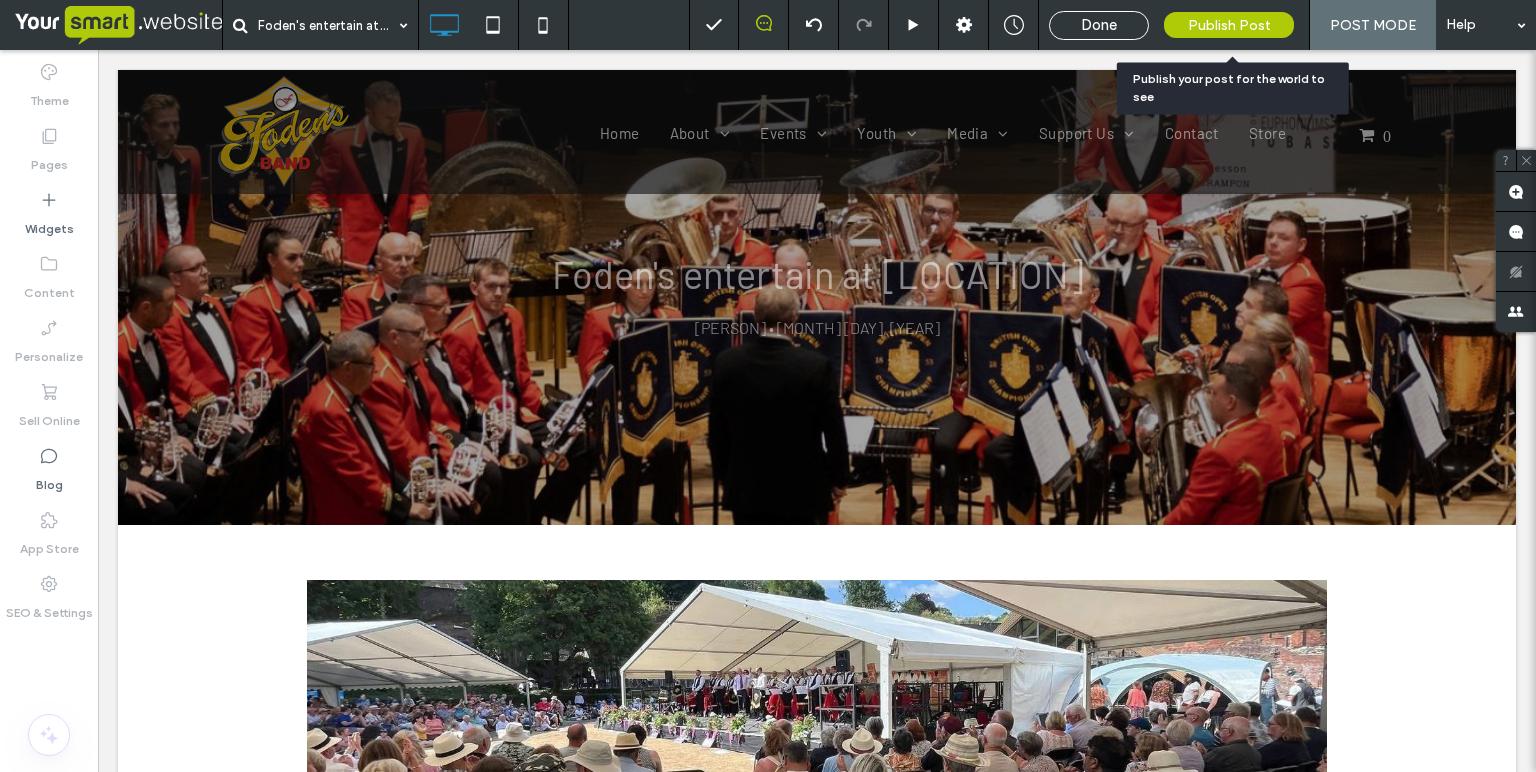 click on "Publish Post" at bounding box center [1229, 25] 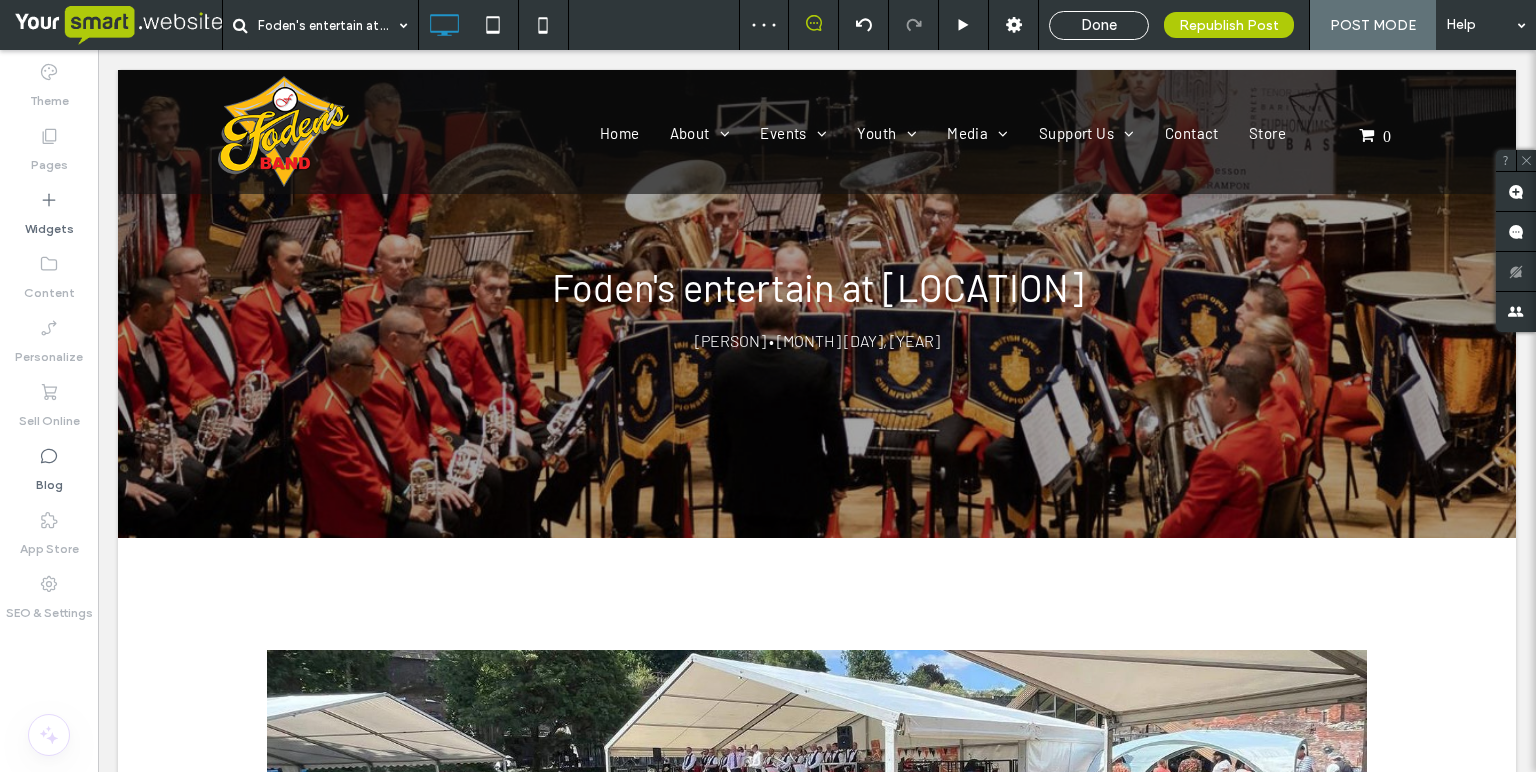 scroll, scrollTop: 0, scrollLeft: 0, axis: both 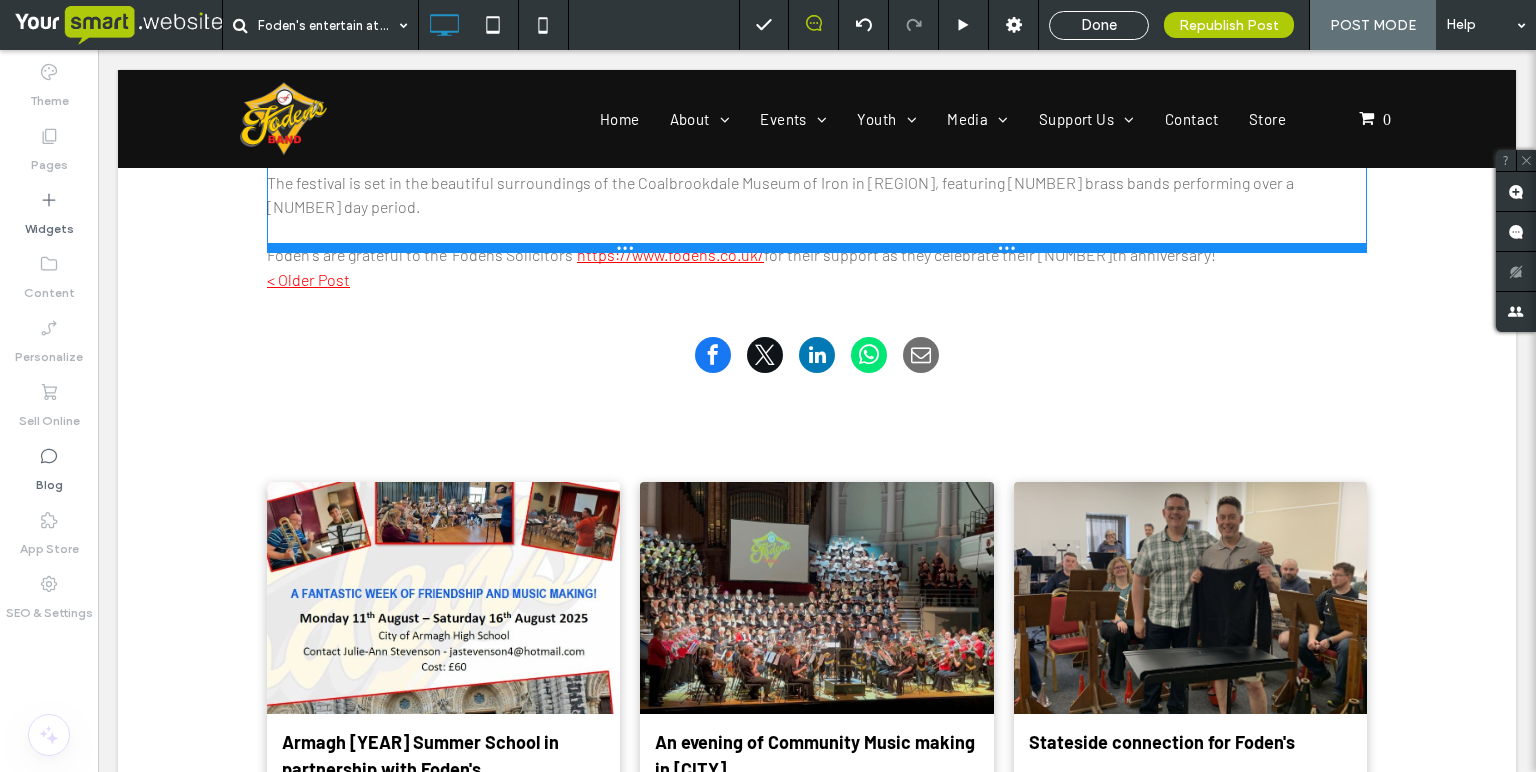 drag, startPoint x: 720, startPoint y: 398, endPoint x: 728, endPoint y: 190, distance: 208.1538 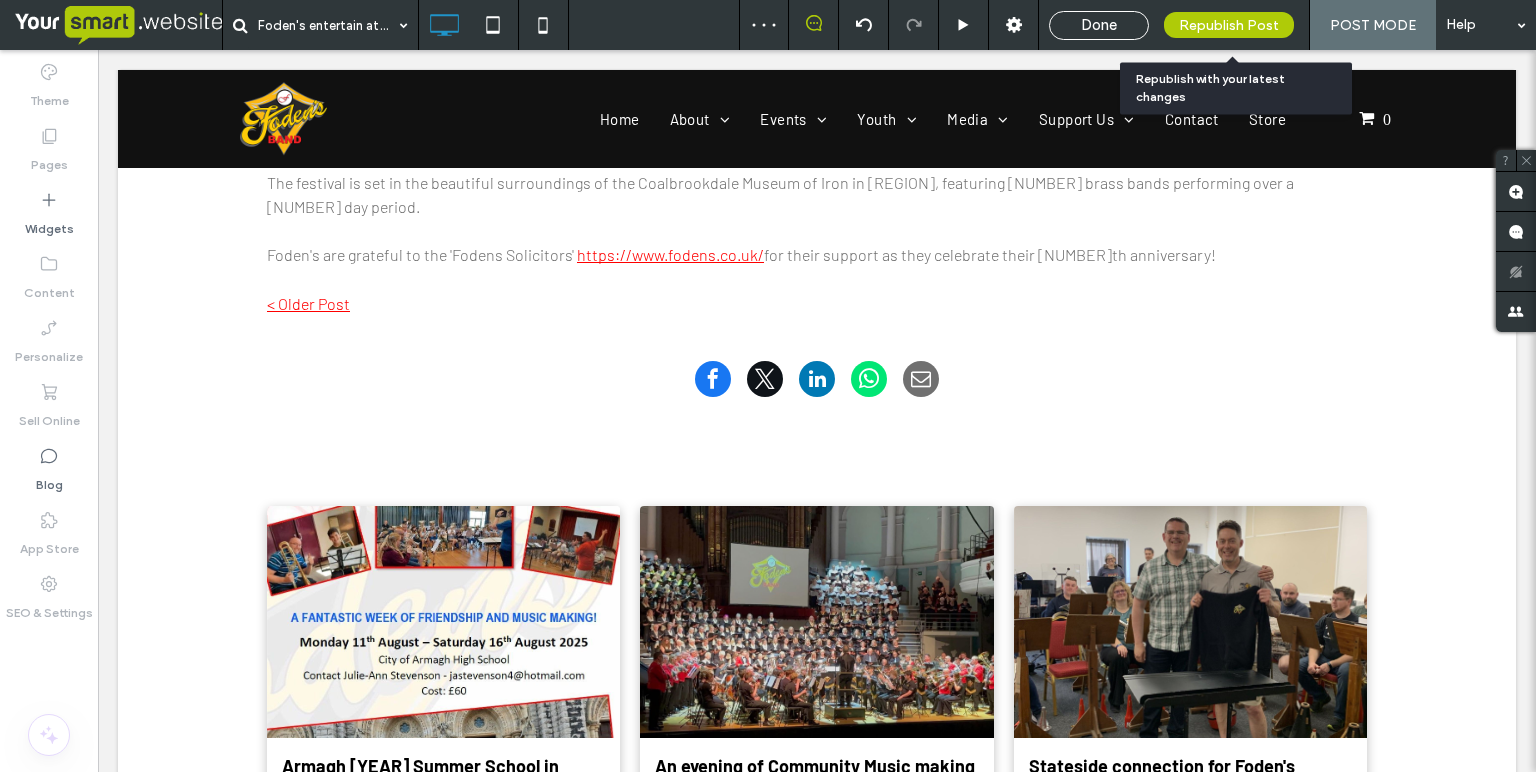 click on "Republish Post" at bounding box center (1229, 25) 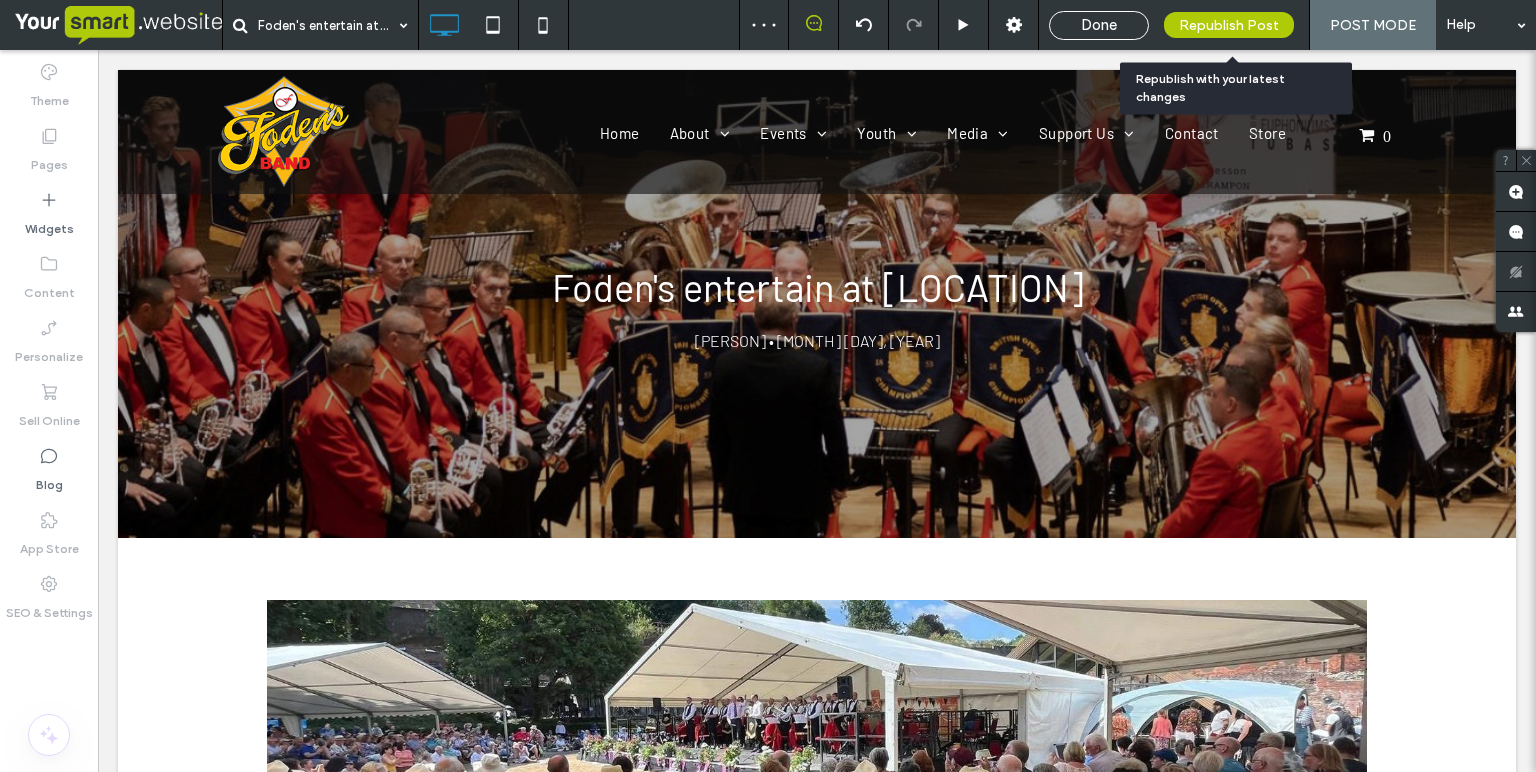 scroll, scrollTop: 0, scrollLeft: 0, axis: both 